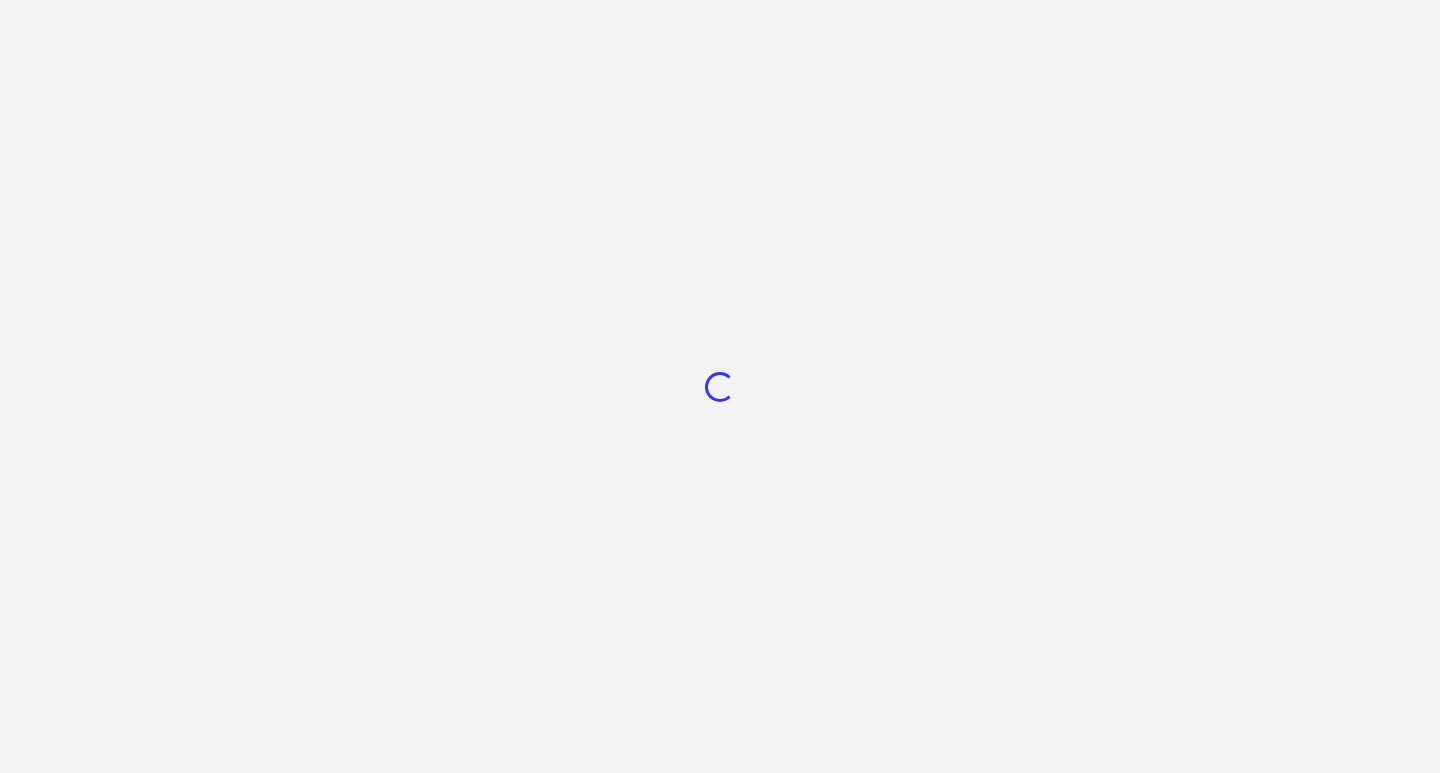 scroll, scrollTop: 0, scrollLeft: 0, axis: both 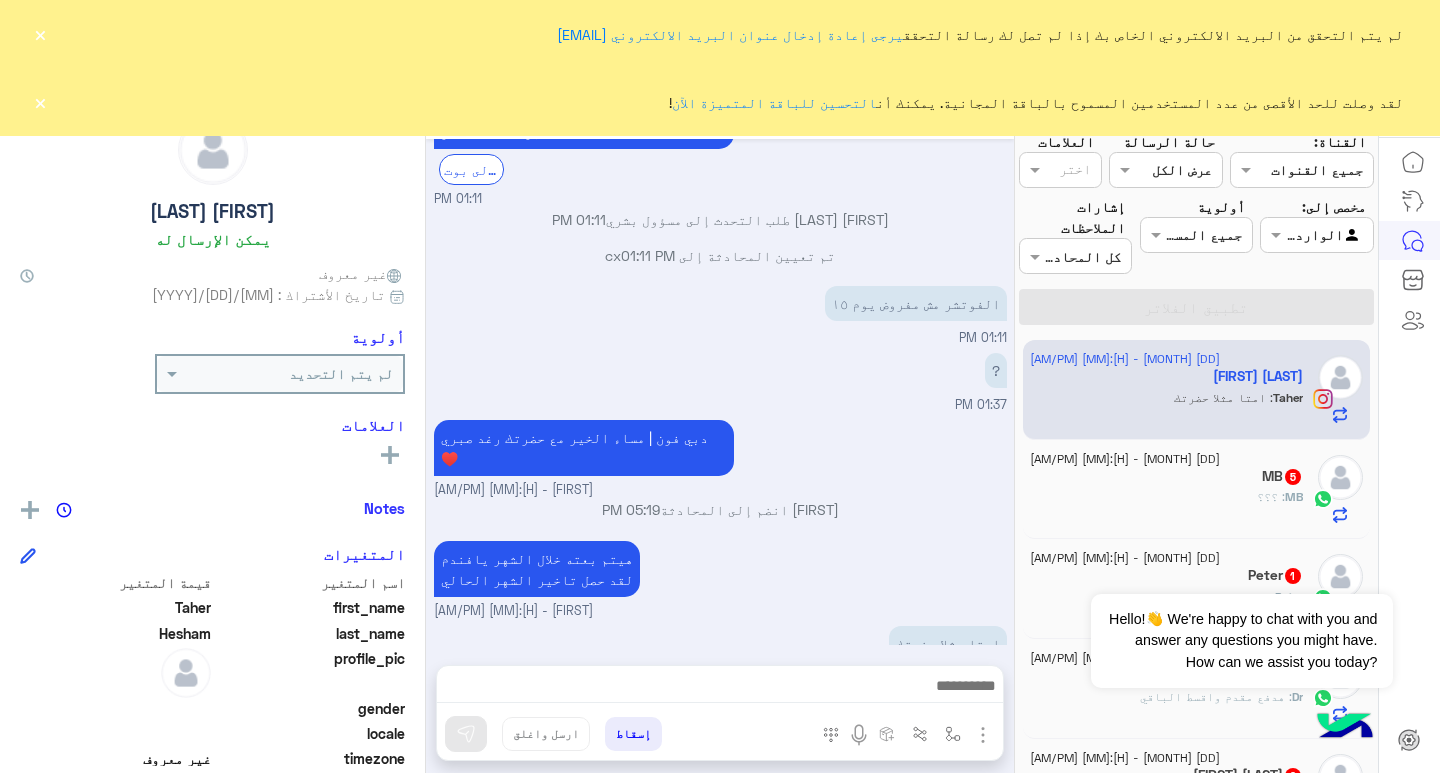 click on "[FIRST] : امتا مثلا حضرتك" 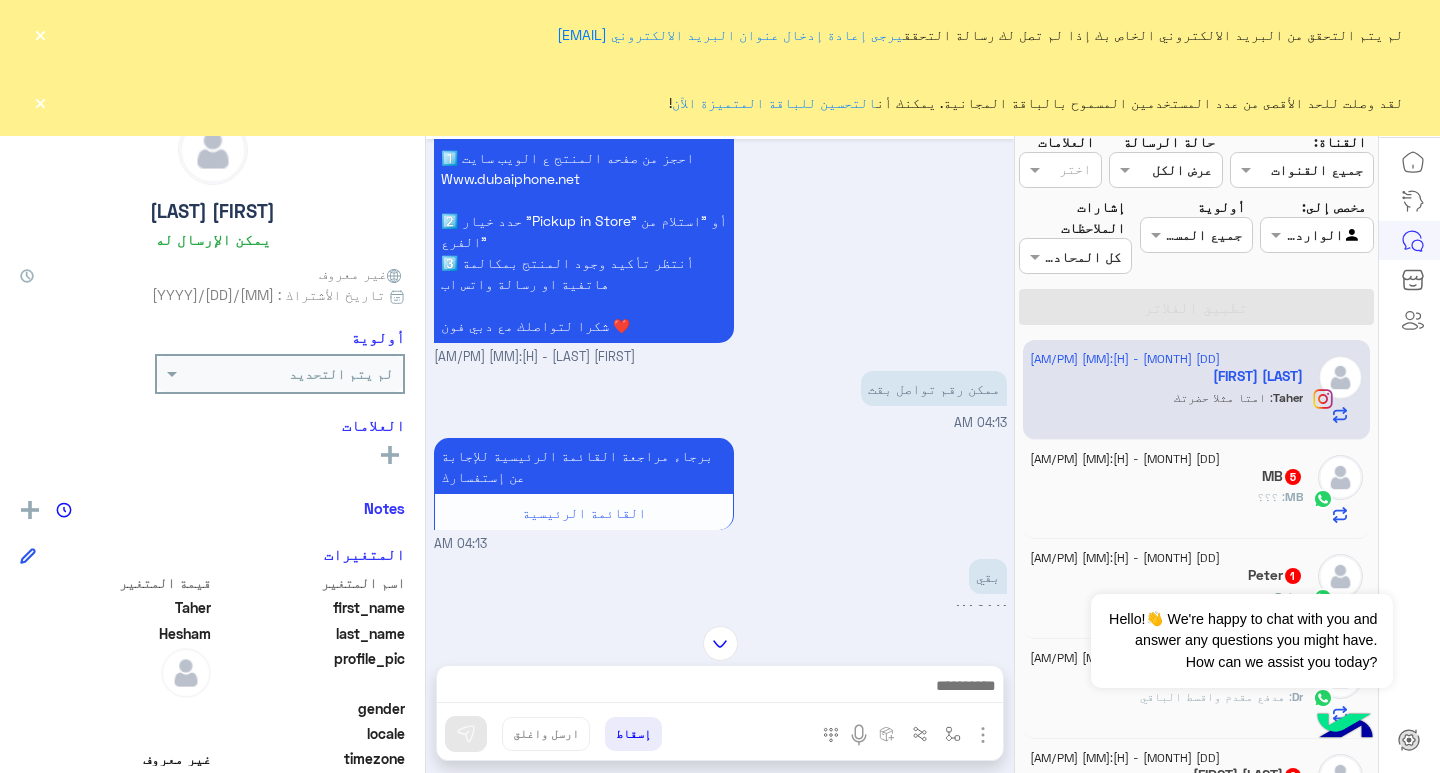 scroll, scrollTop: 1991, scrollLeft: 0, axis: vertical 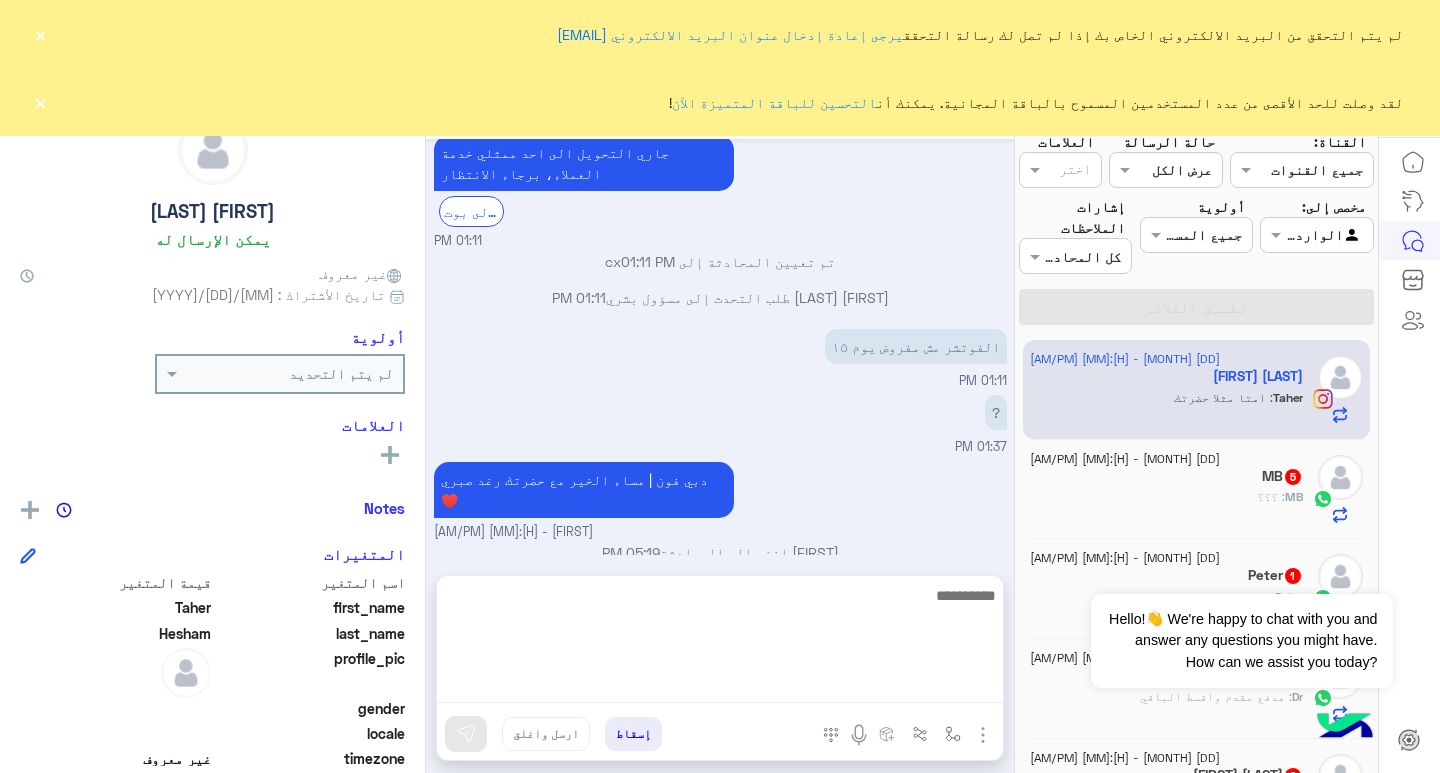 click at bounding box center (720, 643) 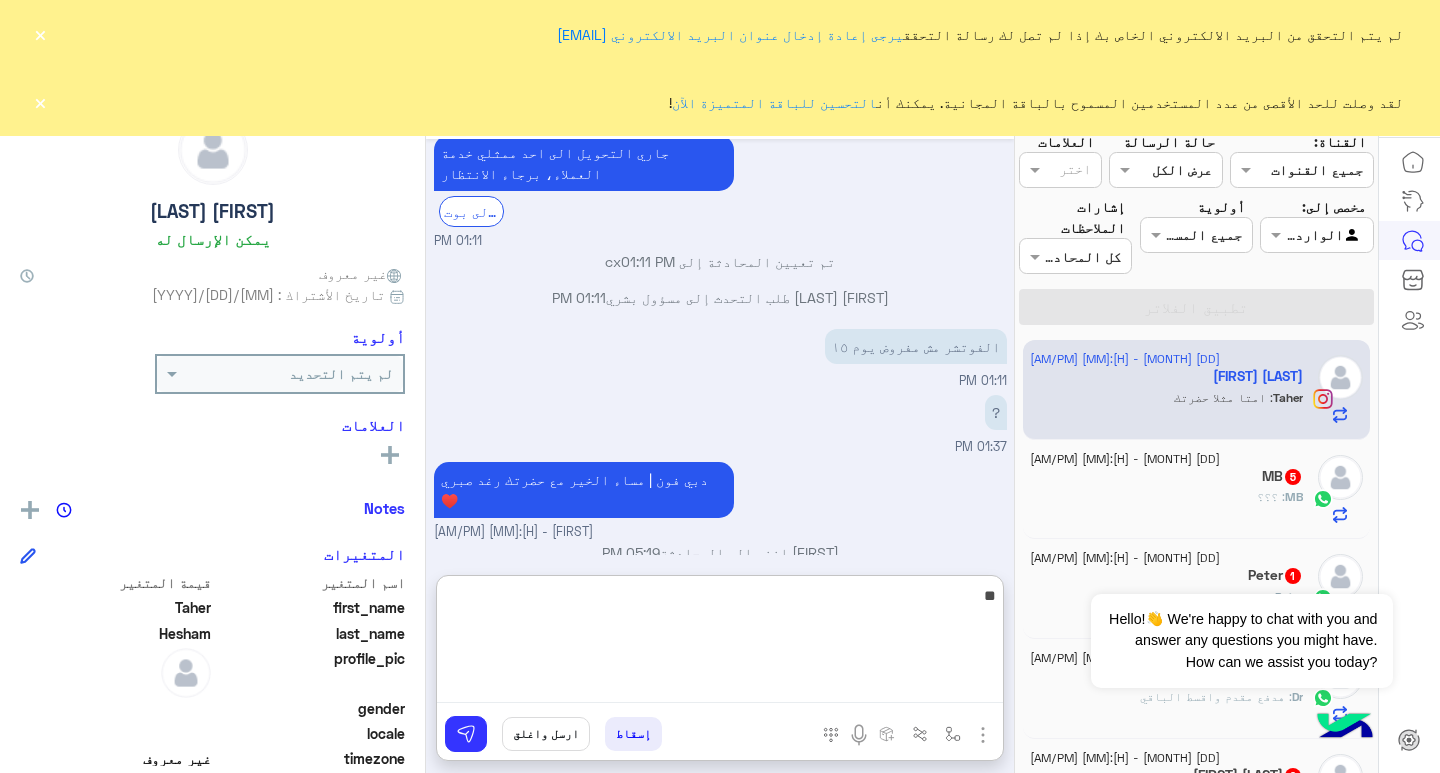 type on "*" 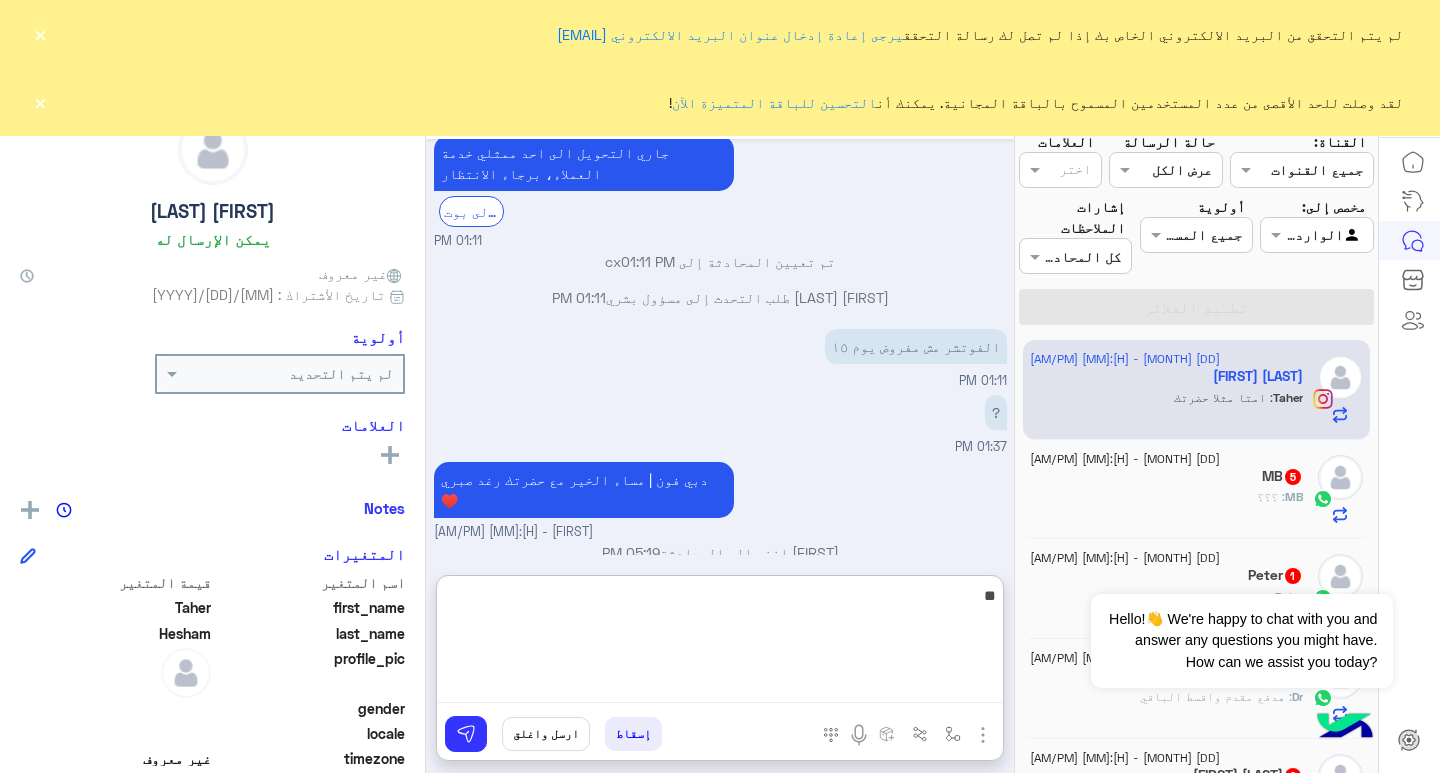 type on "*" 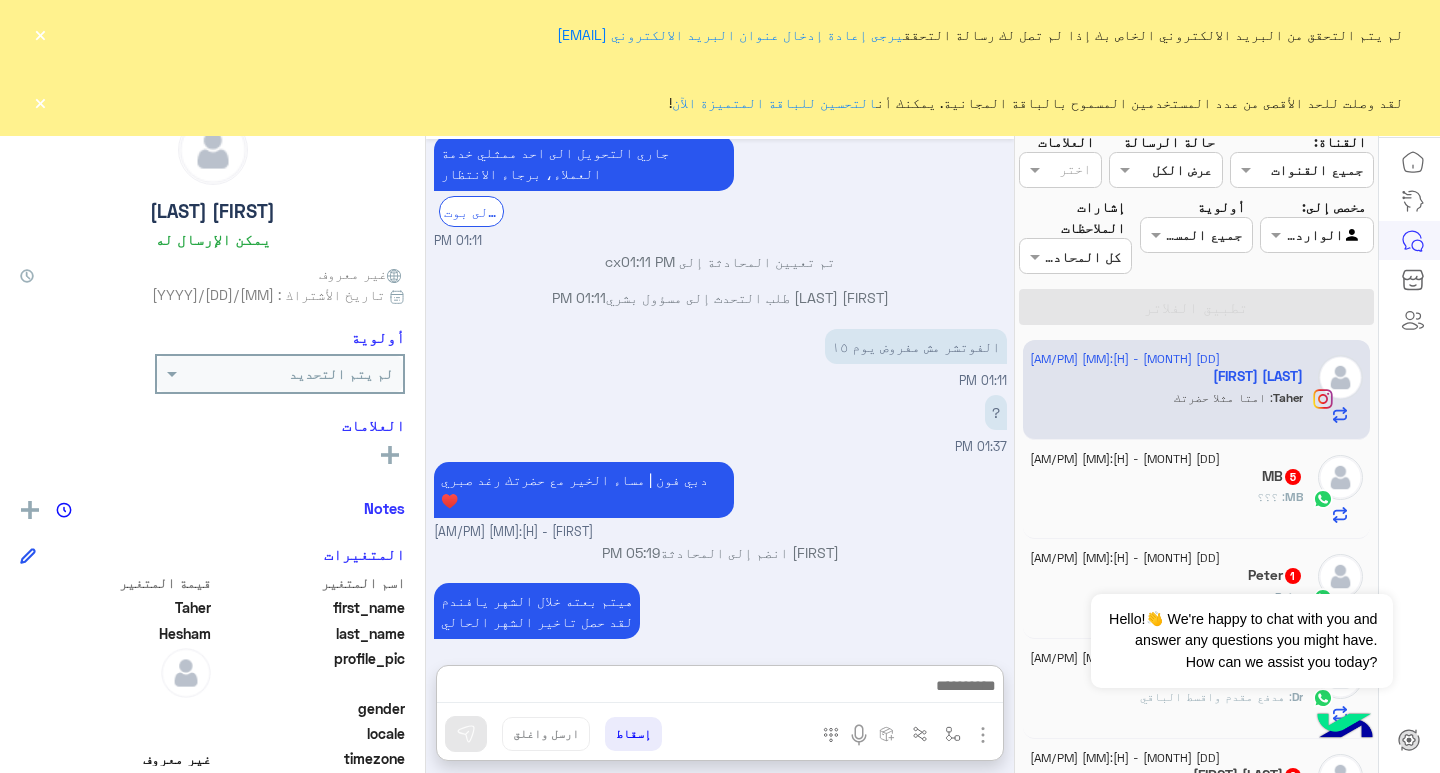click on "[FIRST] : ؟؟؟" 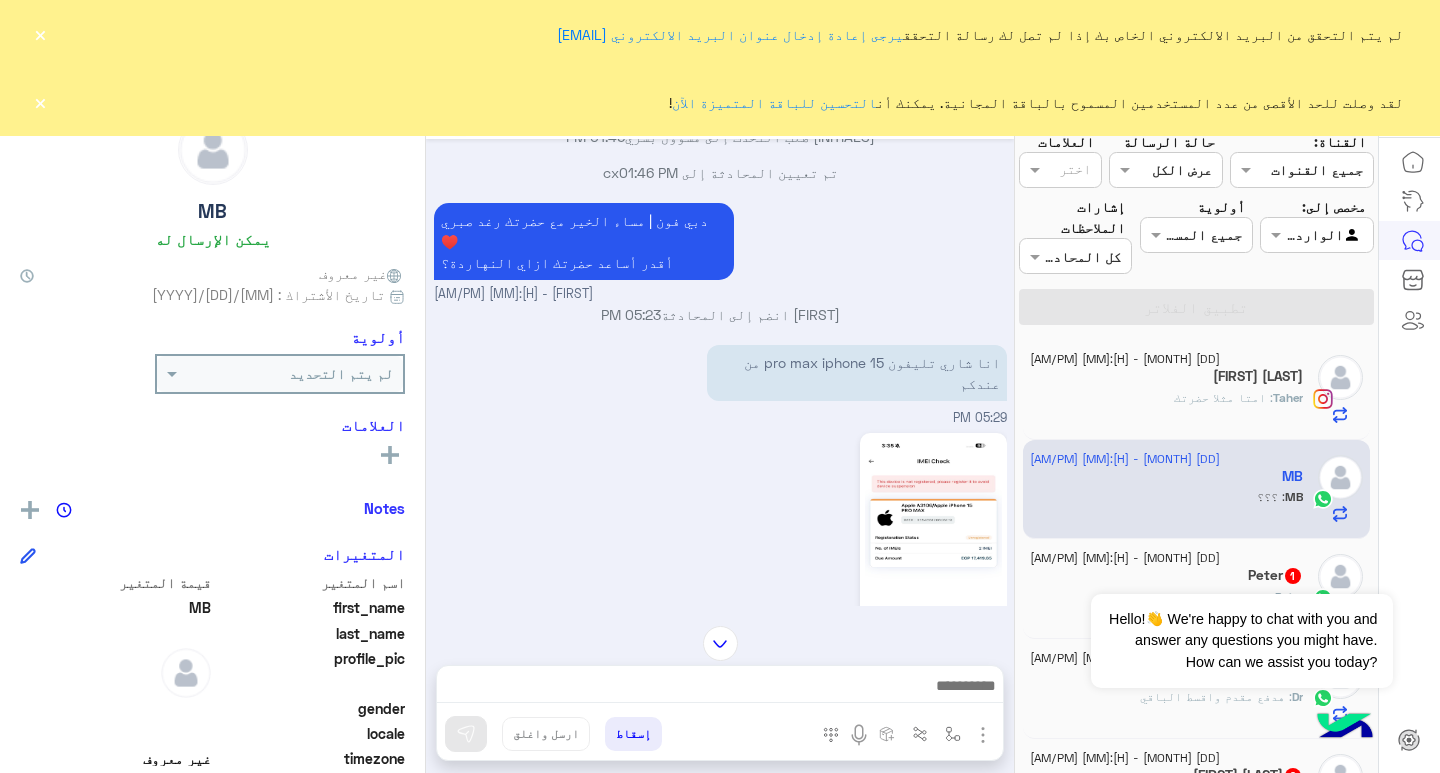 scroll, scrollTop: 3018, scrollLeft: 0, axis: vertical 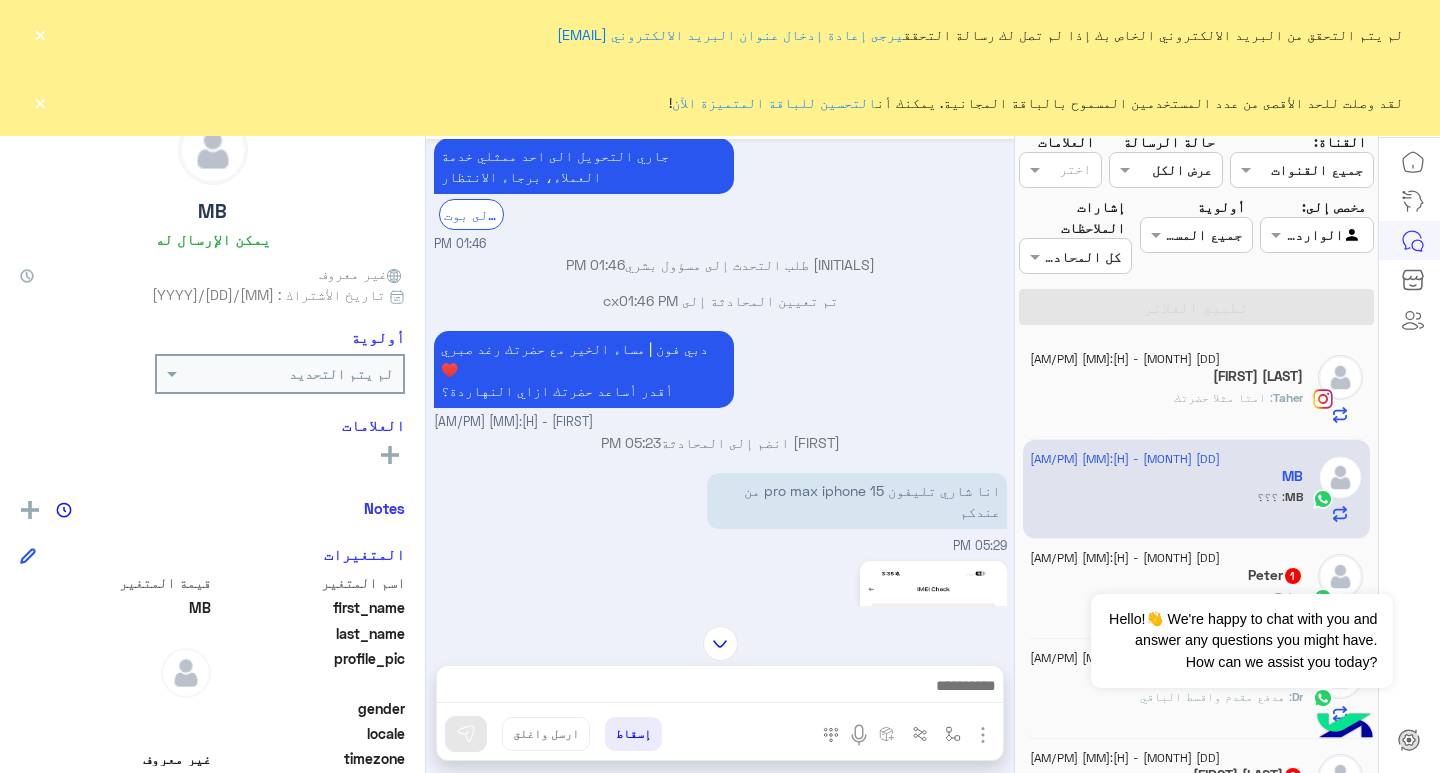 click 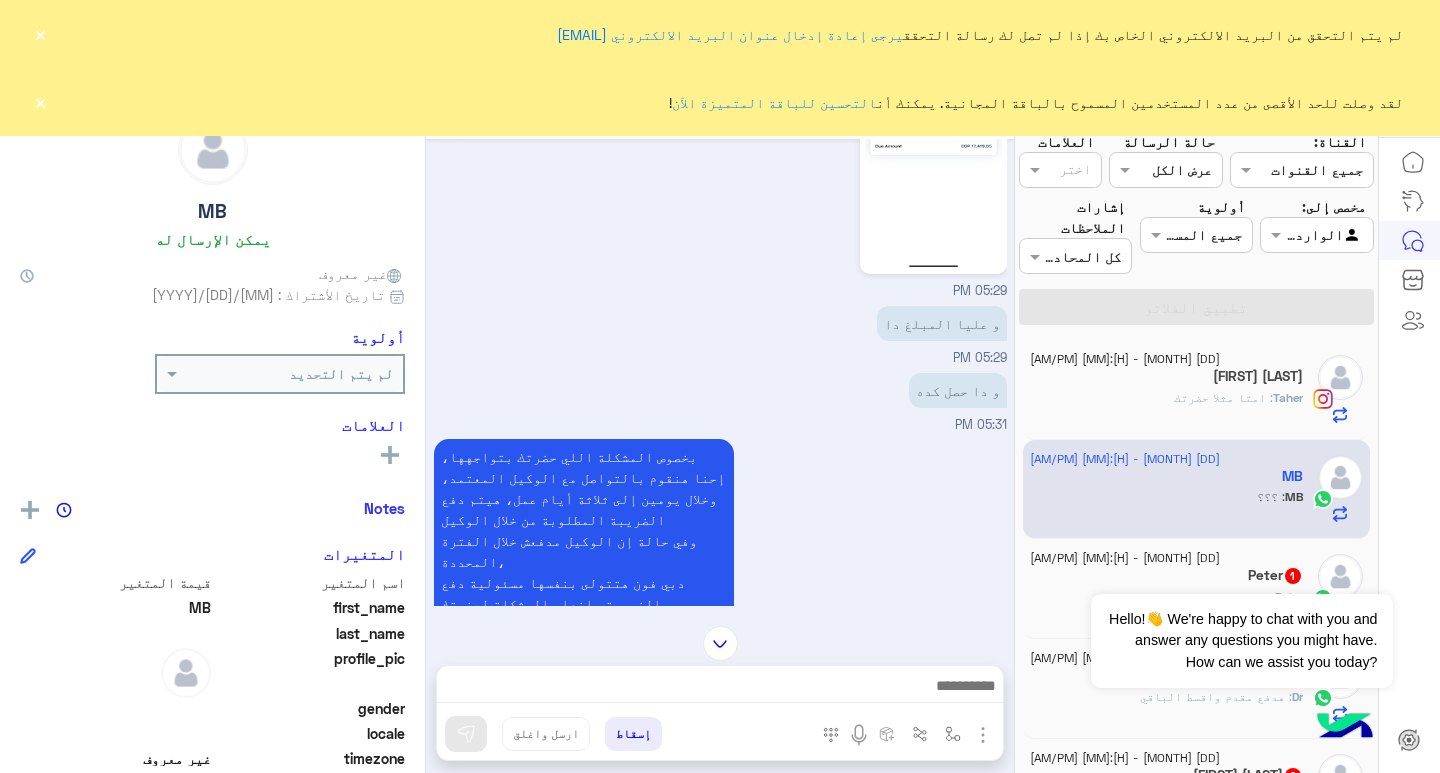 scroll, scrollTop: 4025, scrollLeft: 0, axis: vertical 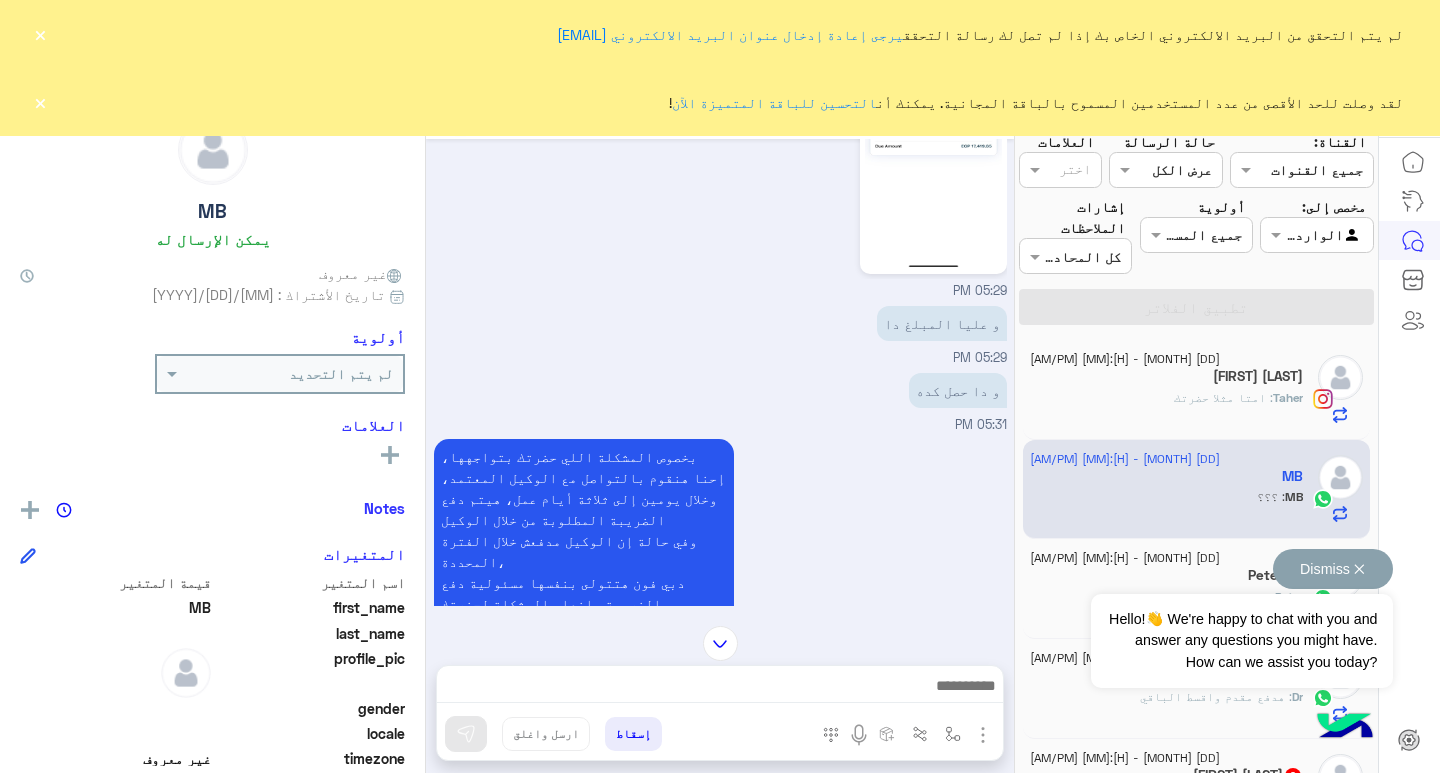 click on "Dismiss ✕ Hello!👋 We're happy to chat with you and answer any questions you might have. How can we assist you today?" at bounding box center (1241, 618) 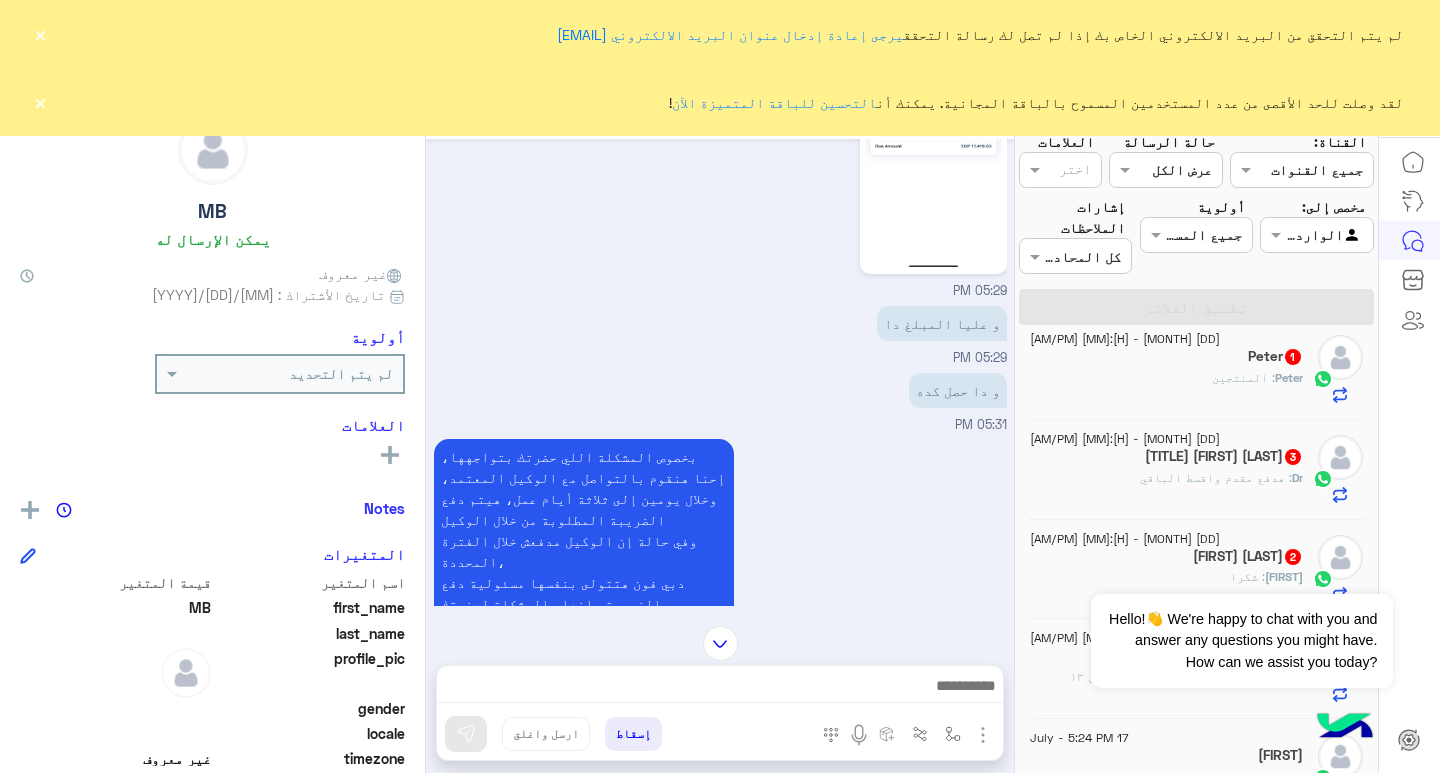 scroll, scrollTop: 233, scrollLeft: 0, axis: vertical 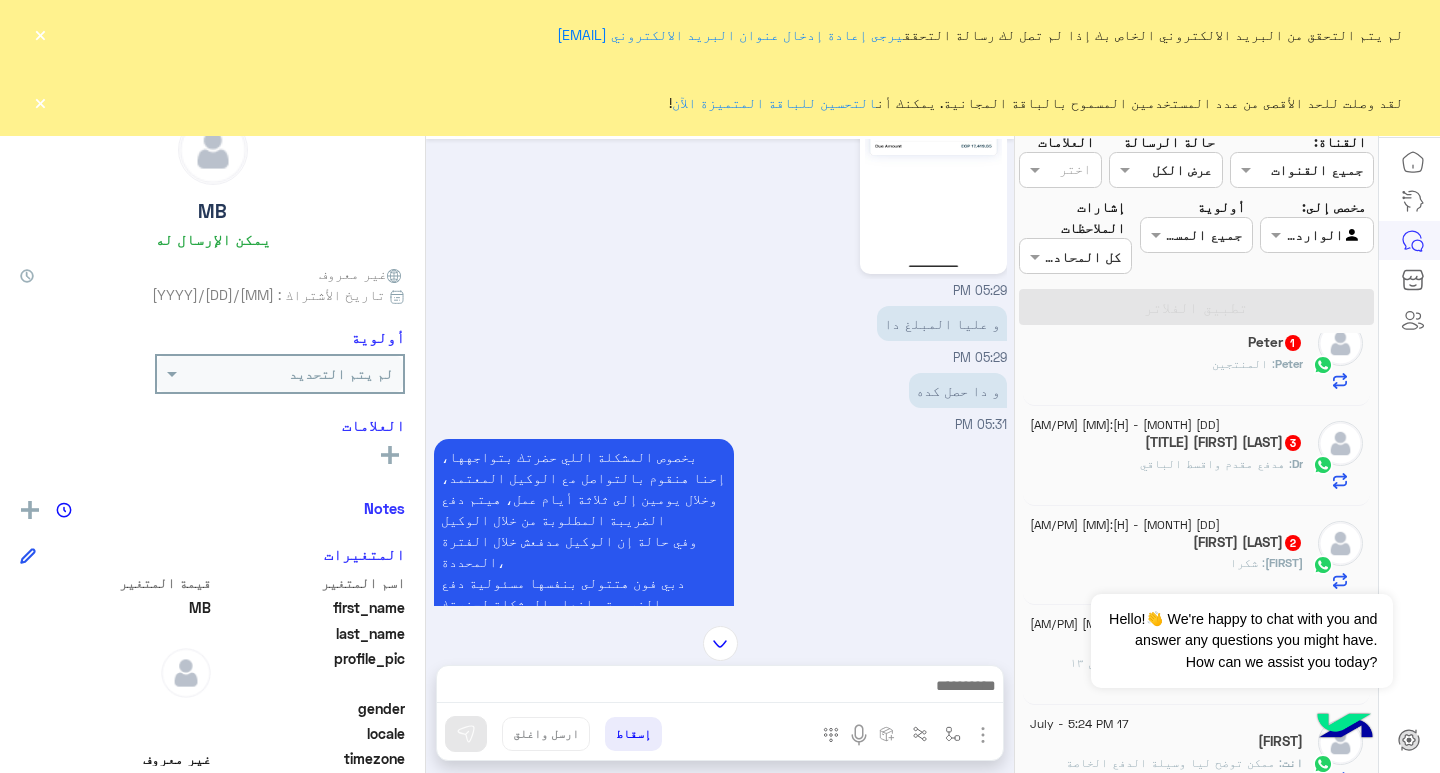 click on "[FIRST] : المنتجين" 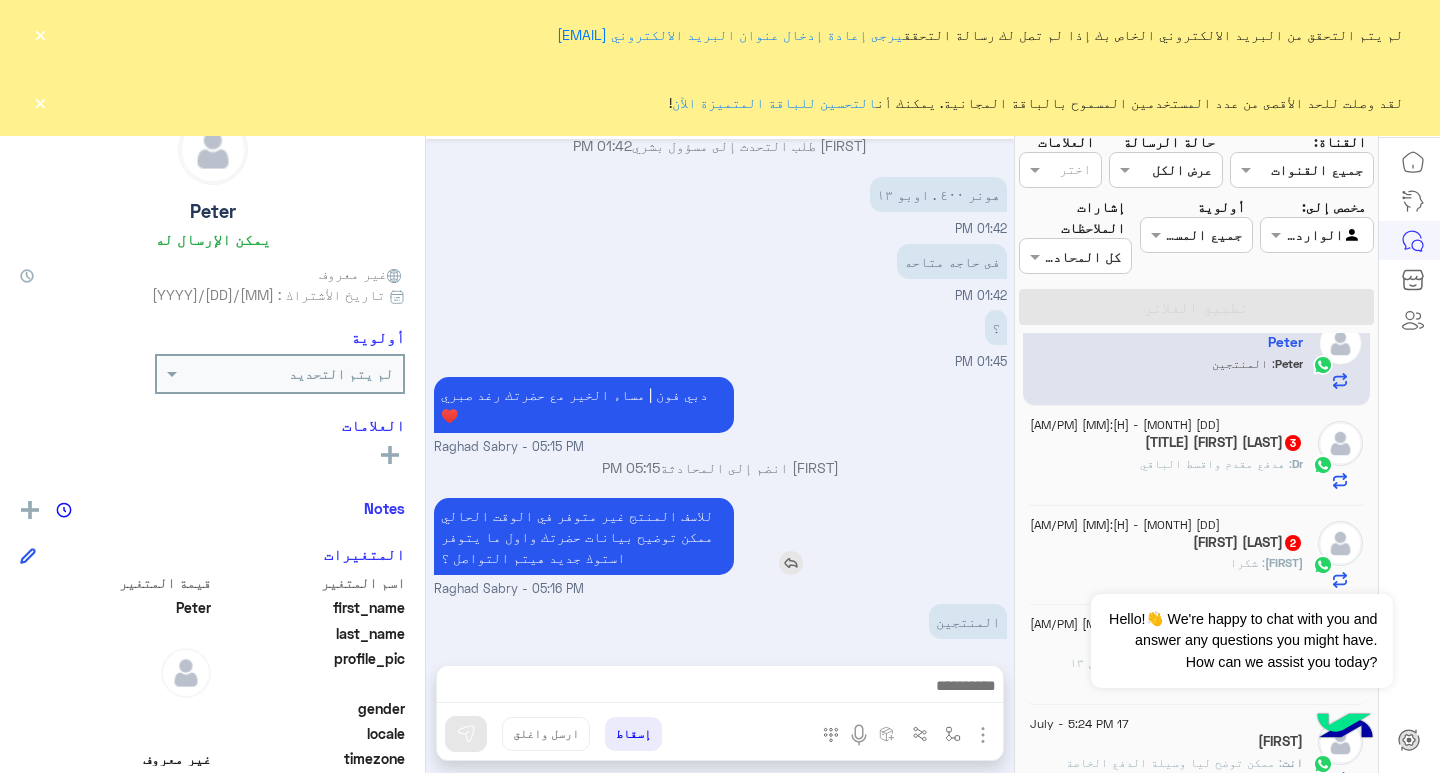 scroll, scrollTop: 956, scrollLeft: 0, axis: vertical 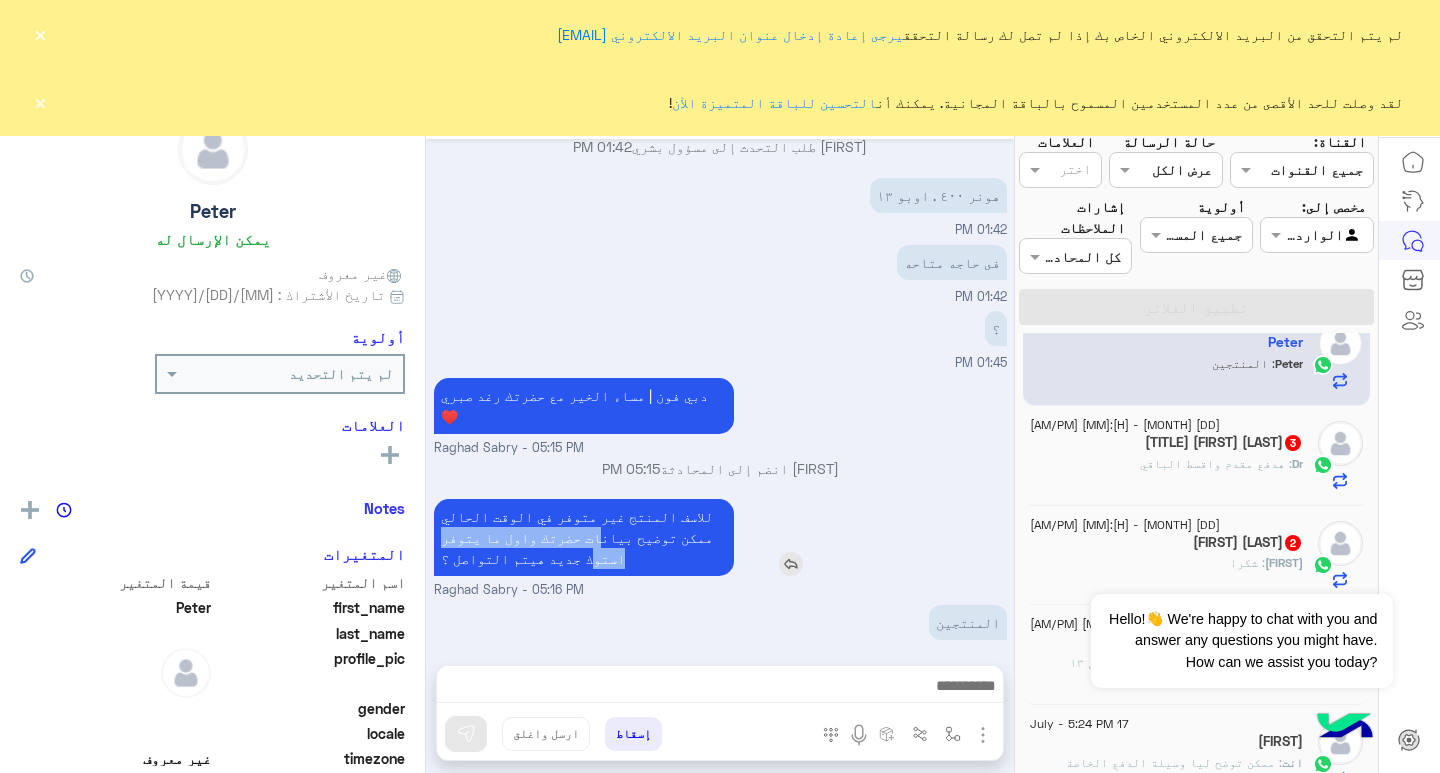 drag, startPoint x: 633, startPoint y: 520, endPoint x: 460, endPoint y: 518, distance: 173.01157 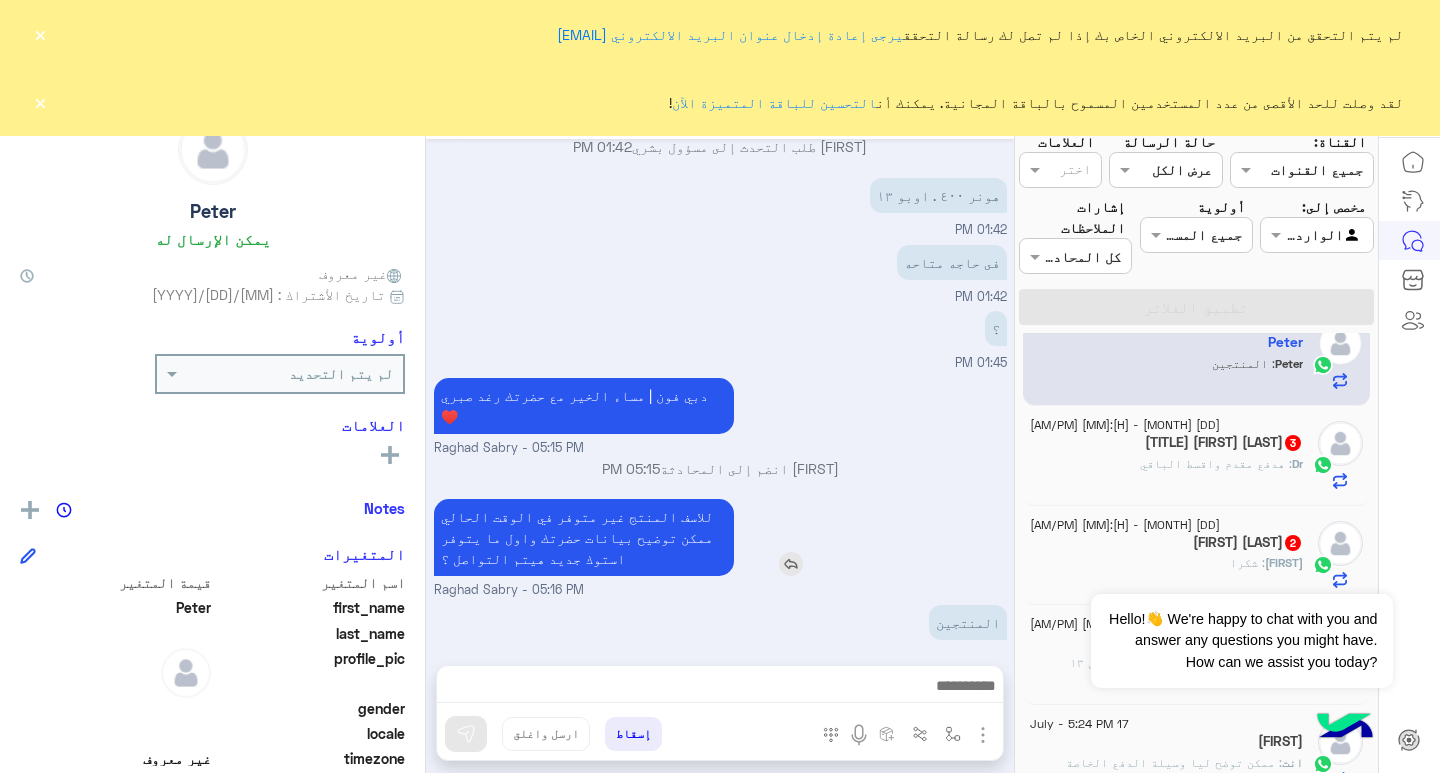 click on "للاسف المنتج غير متوفر في الوقت الحالي  ممكن توضيح بيانات حضرتك واول ما يتوفر استوك جديد هيتم التواصل ؟" at bounding box center [584, 537] 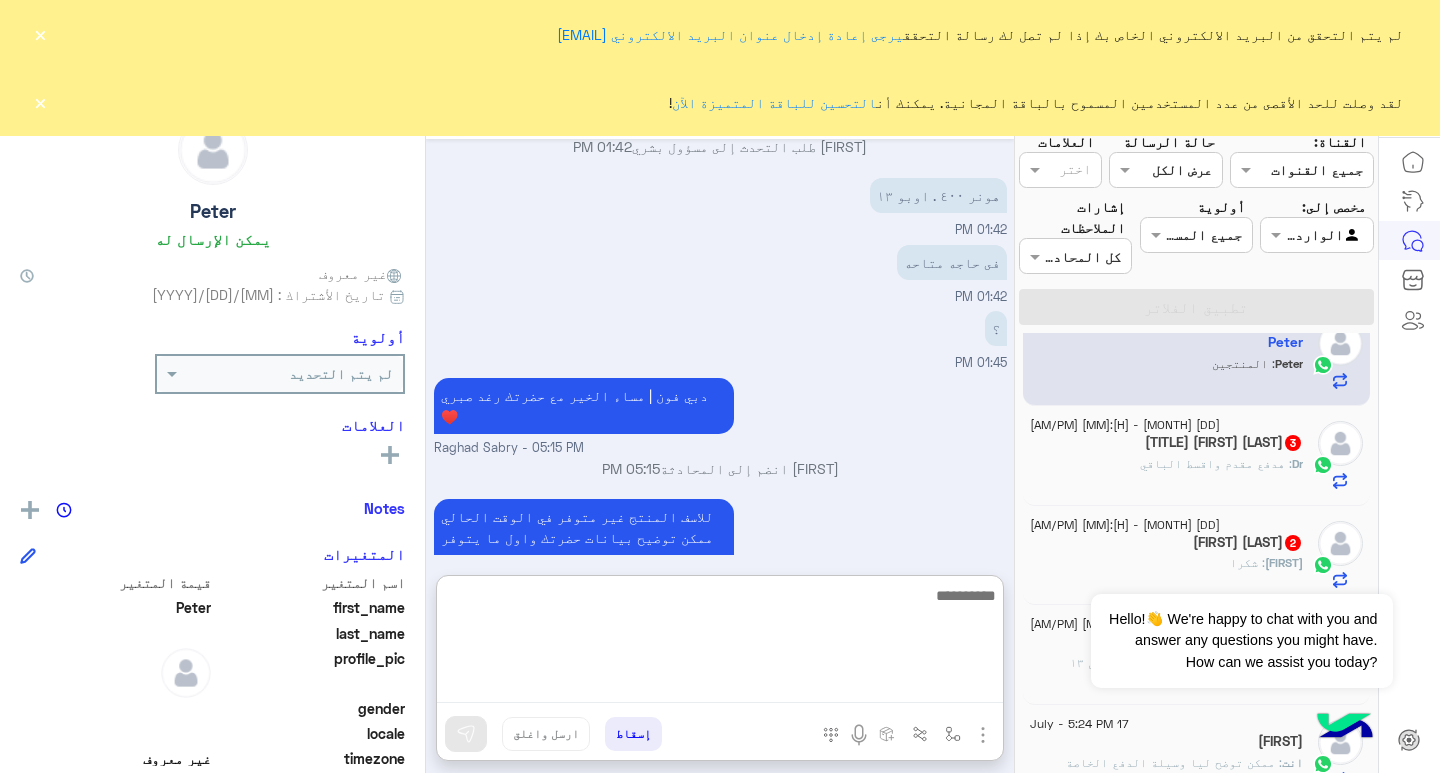 click at bounding box center [720, 643] 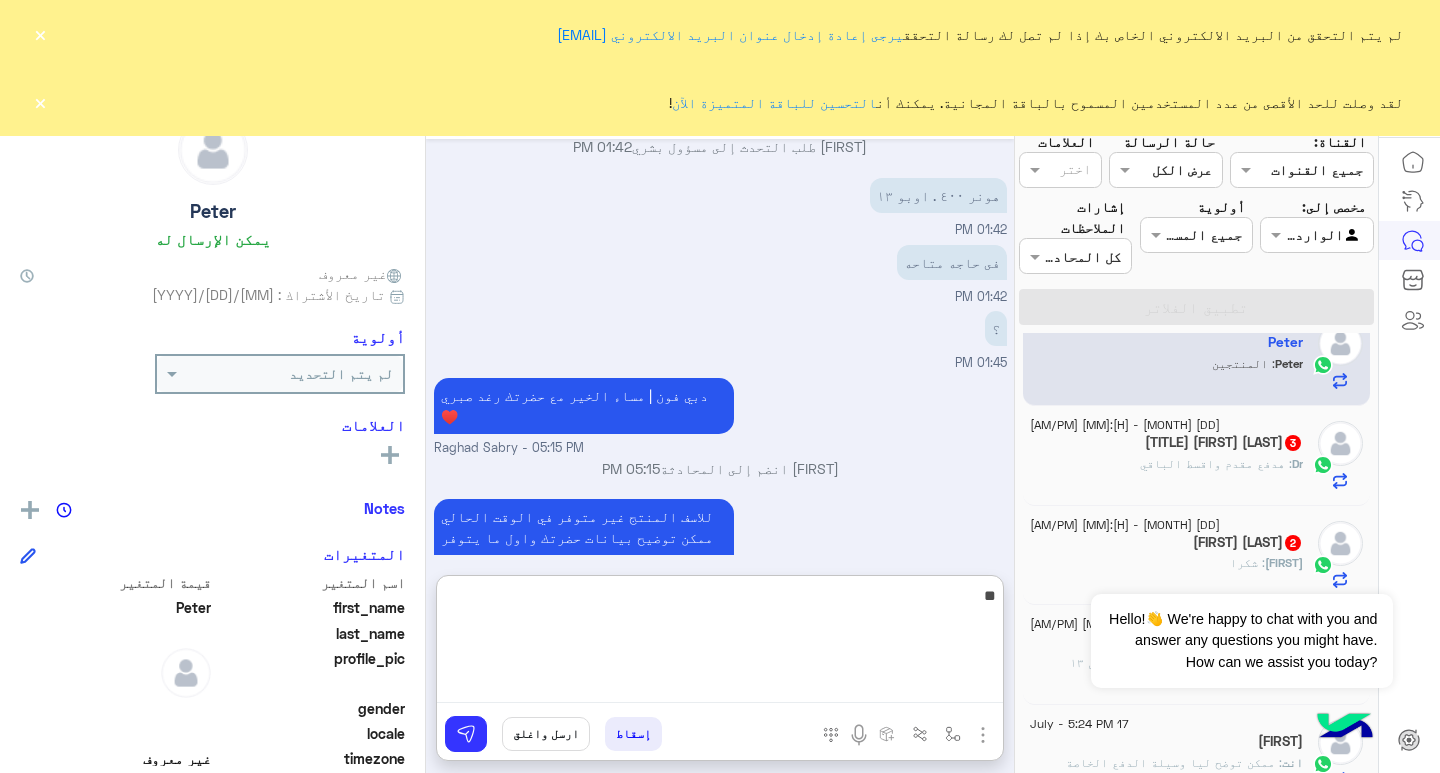 type on "*" 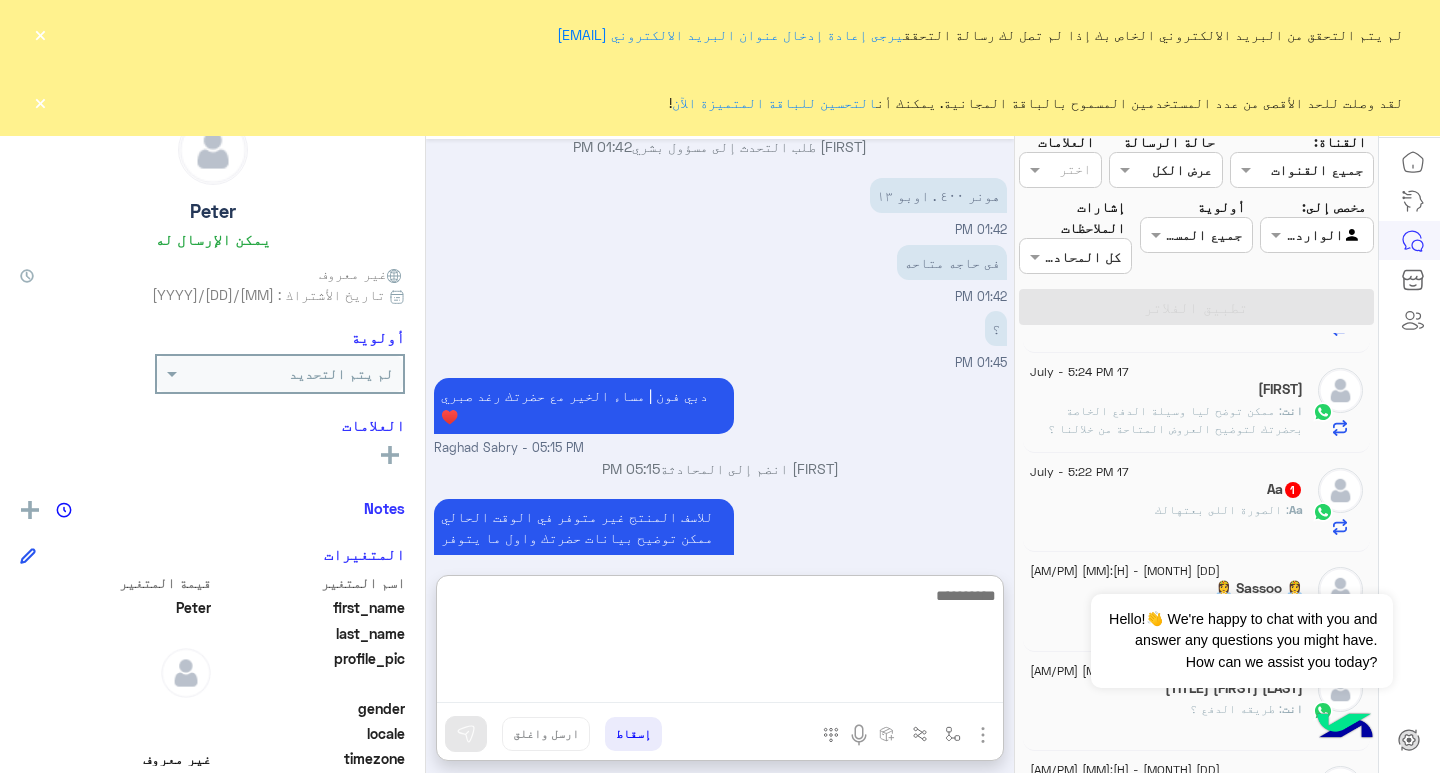 scroll, scrollTop: 700, scrollLeft: 0, axis: vertical 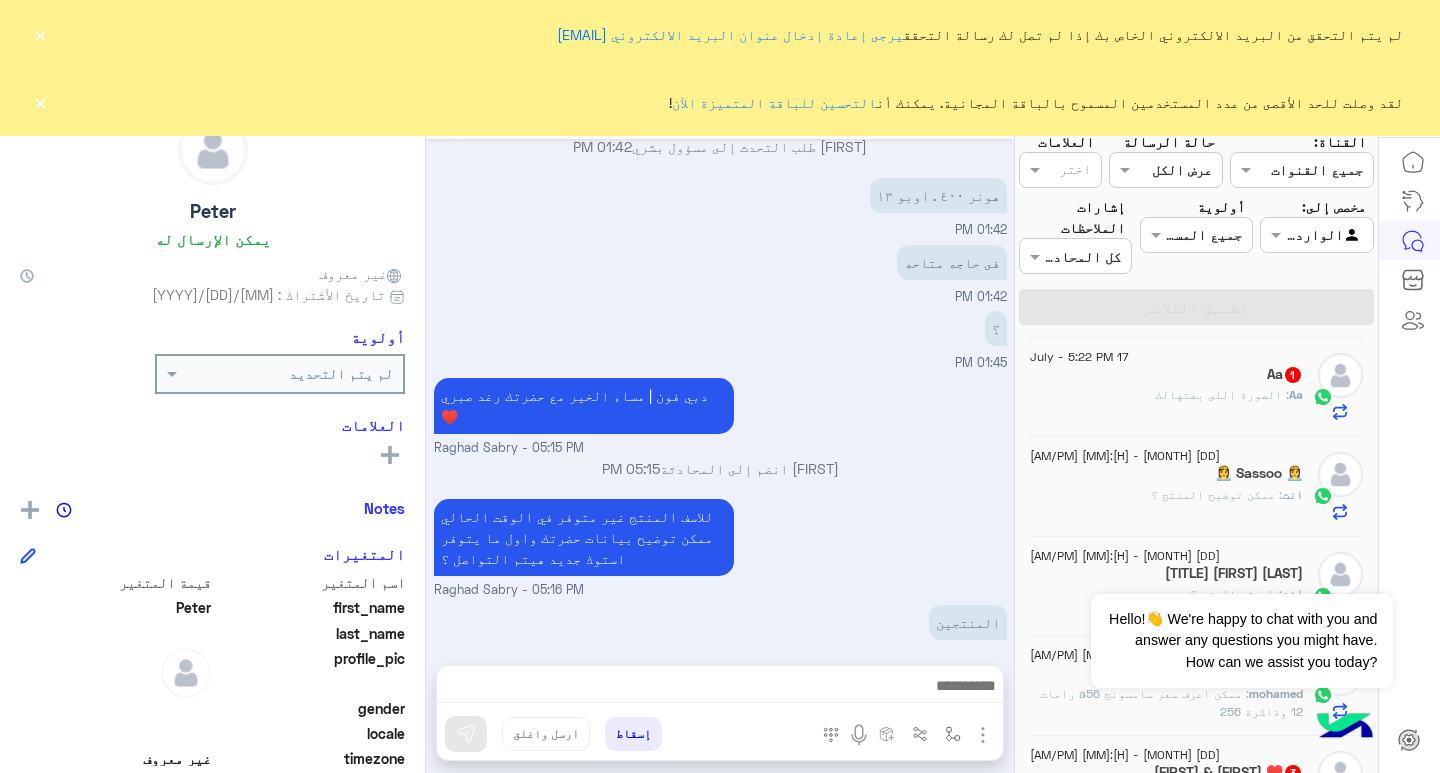 click on "Aa : الصورة اللى بعتهالك" 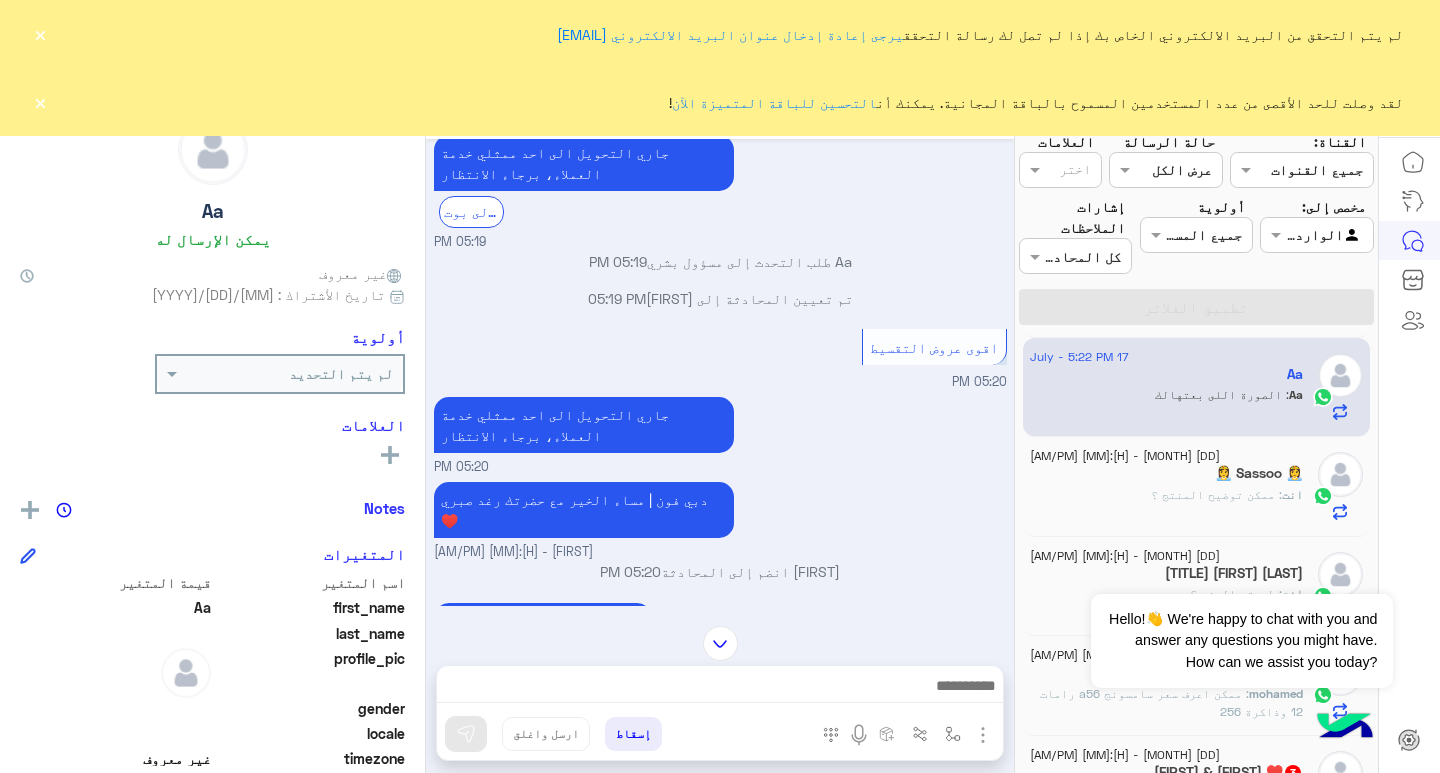 scroll, scrollTop: 3733, scrollLeft: 0, axis: vertical 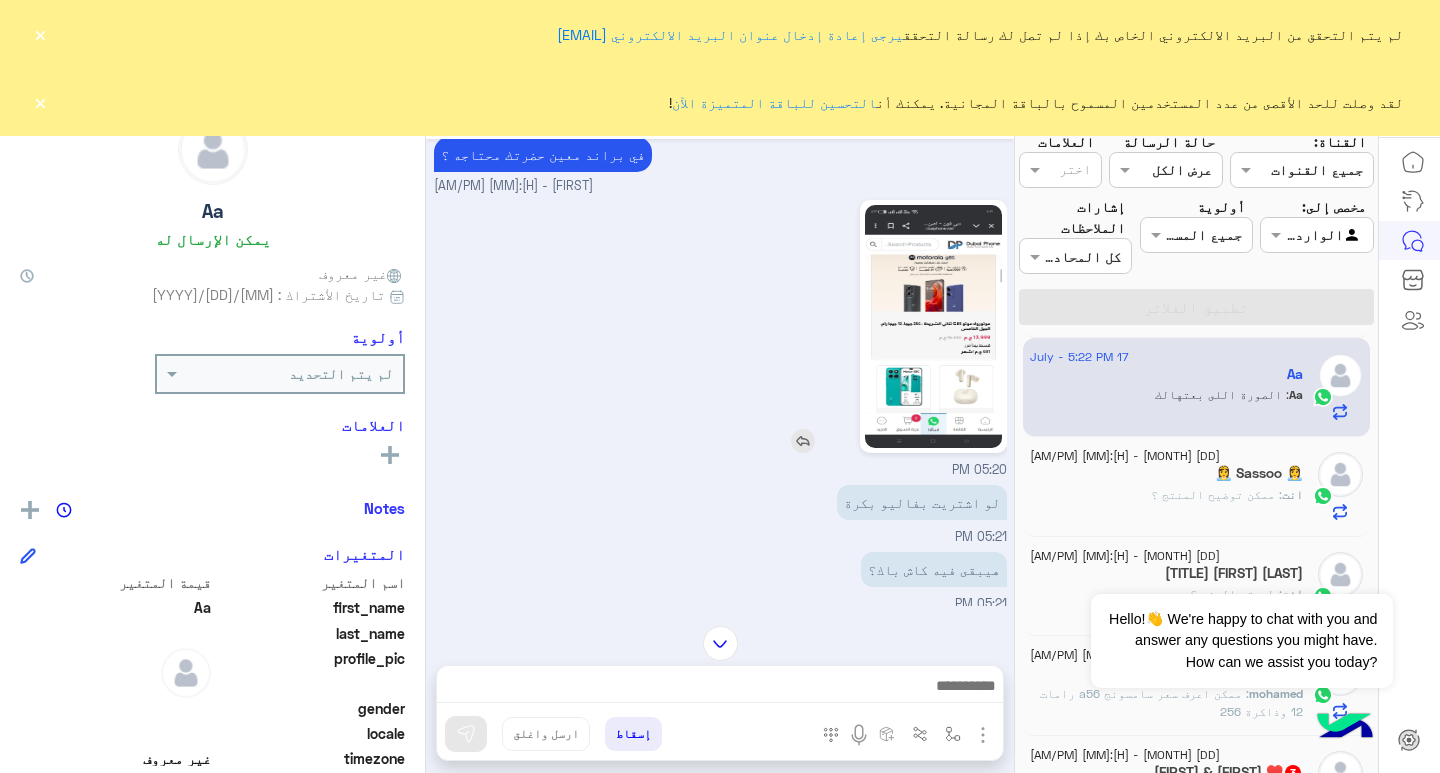 click 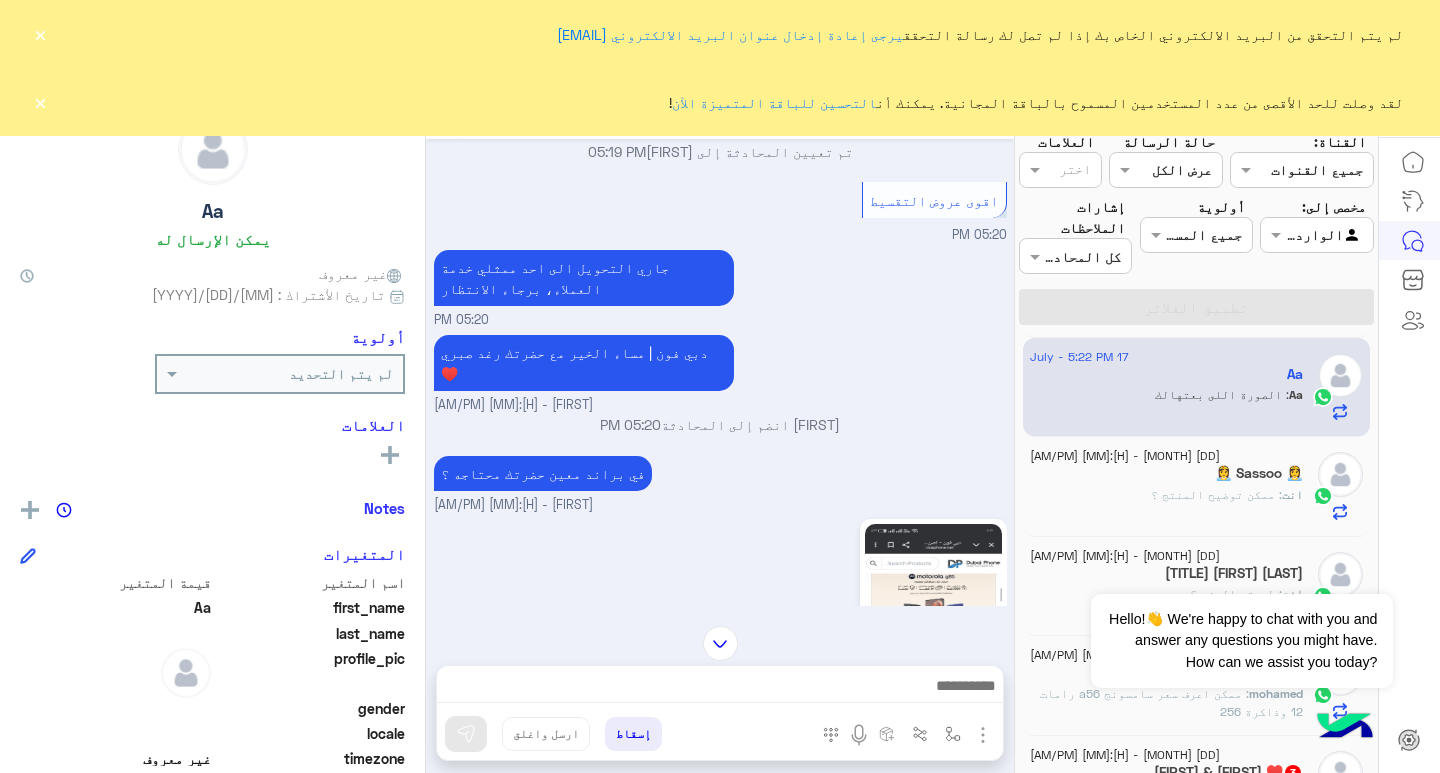 scroll, scrollTop: 3648, scrollLeft: 0, axis: vertical 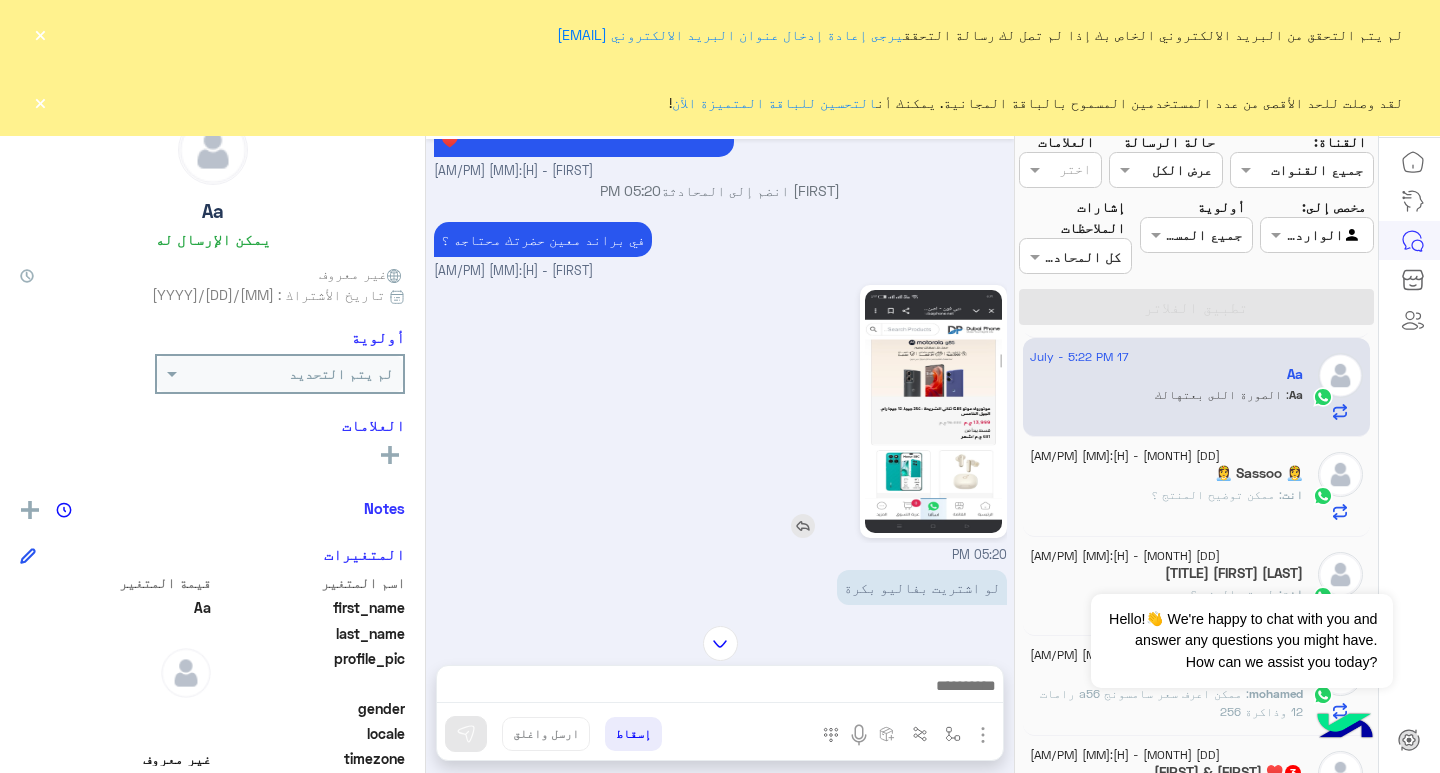 click 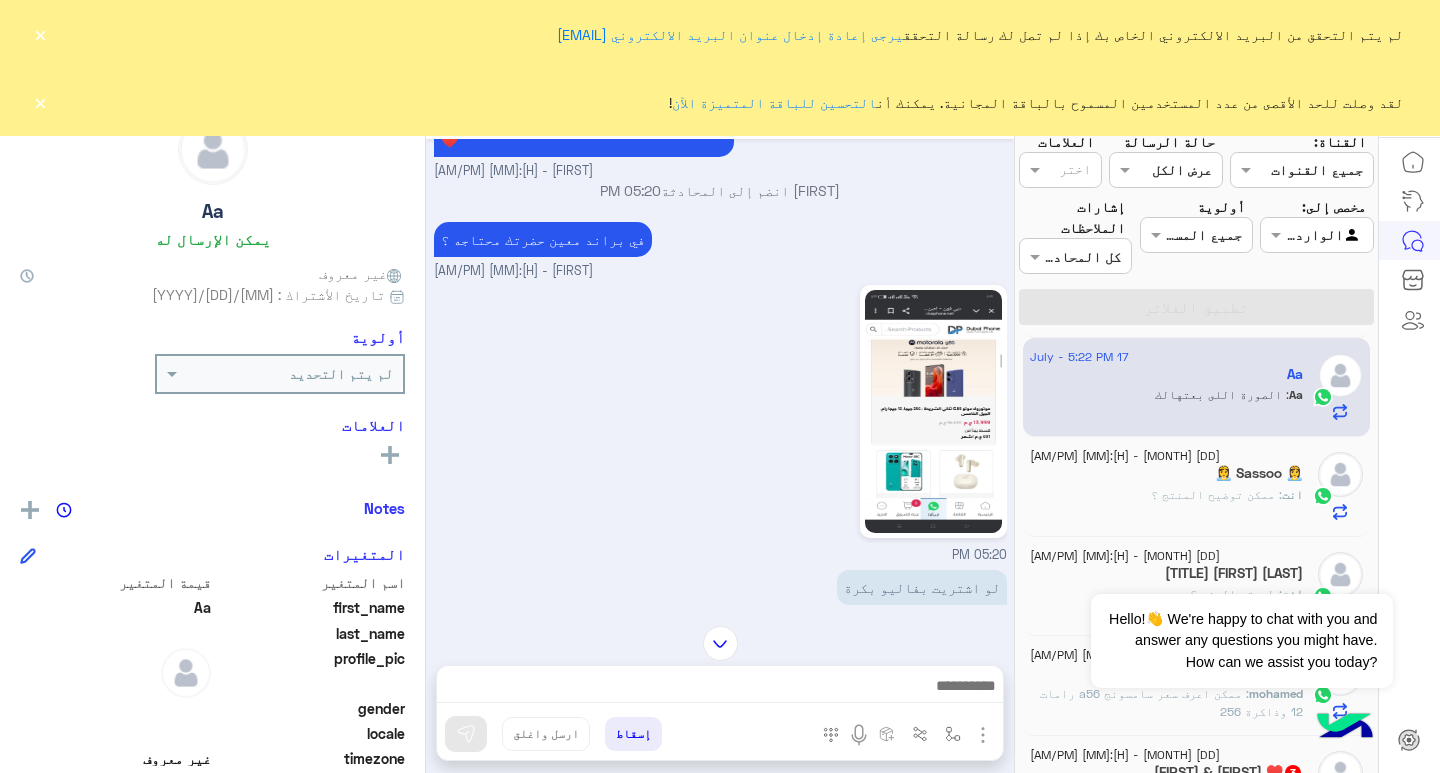 scroll, scrollTop: 3881, scrollLeft: 0, axis: vertical 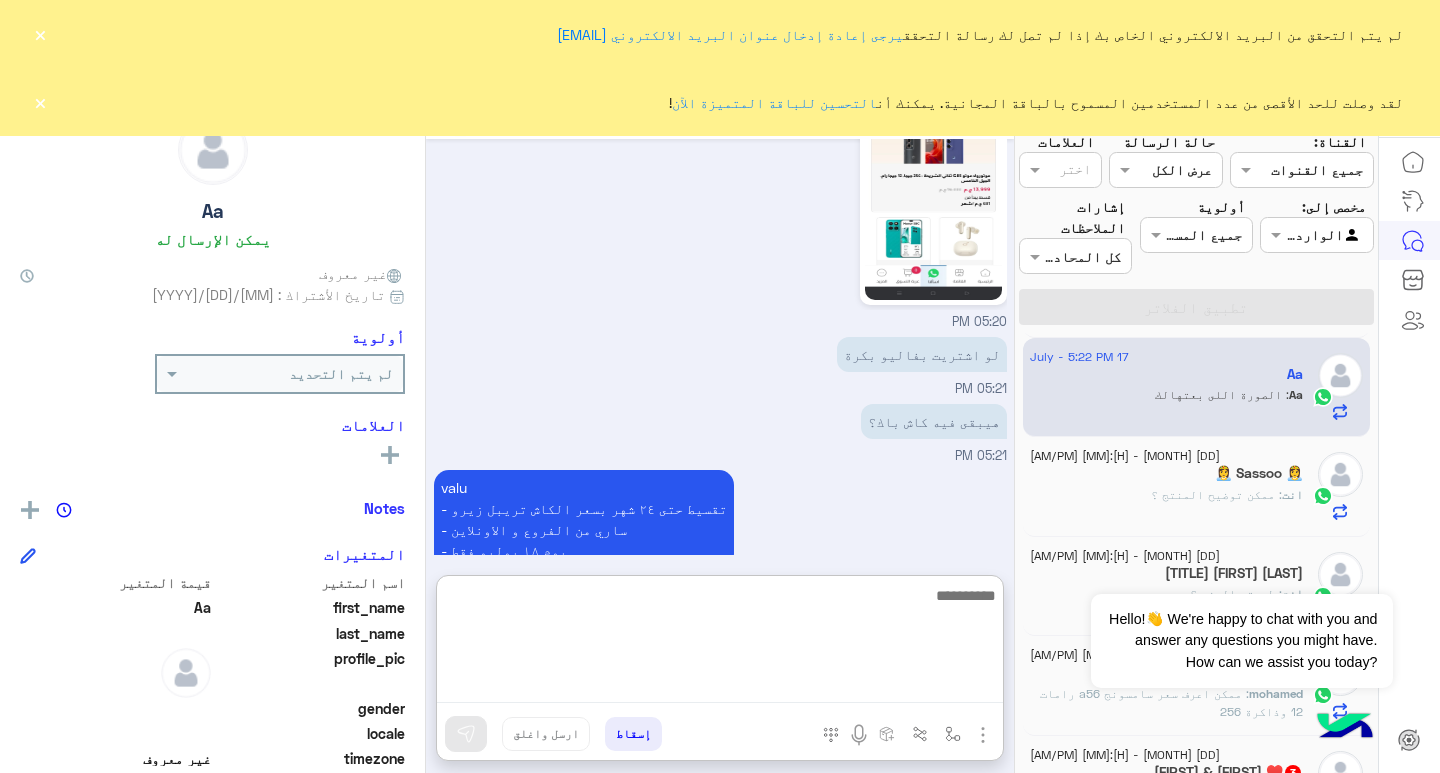 click at bounding box center (720, 643) 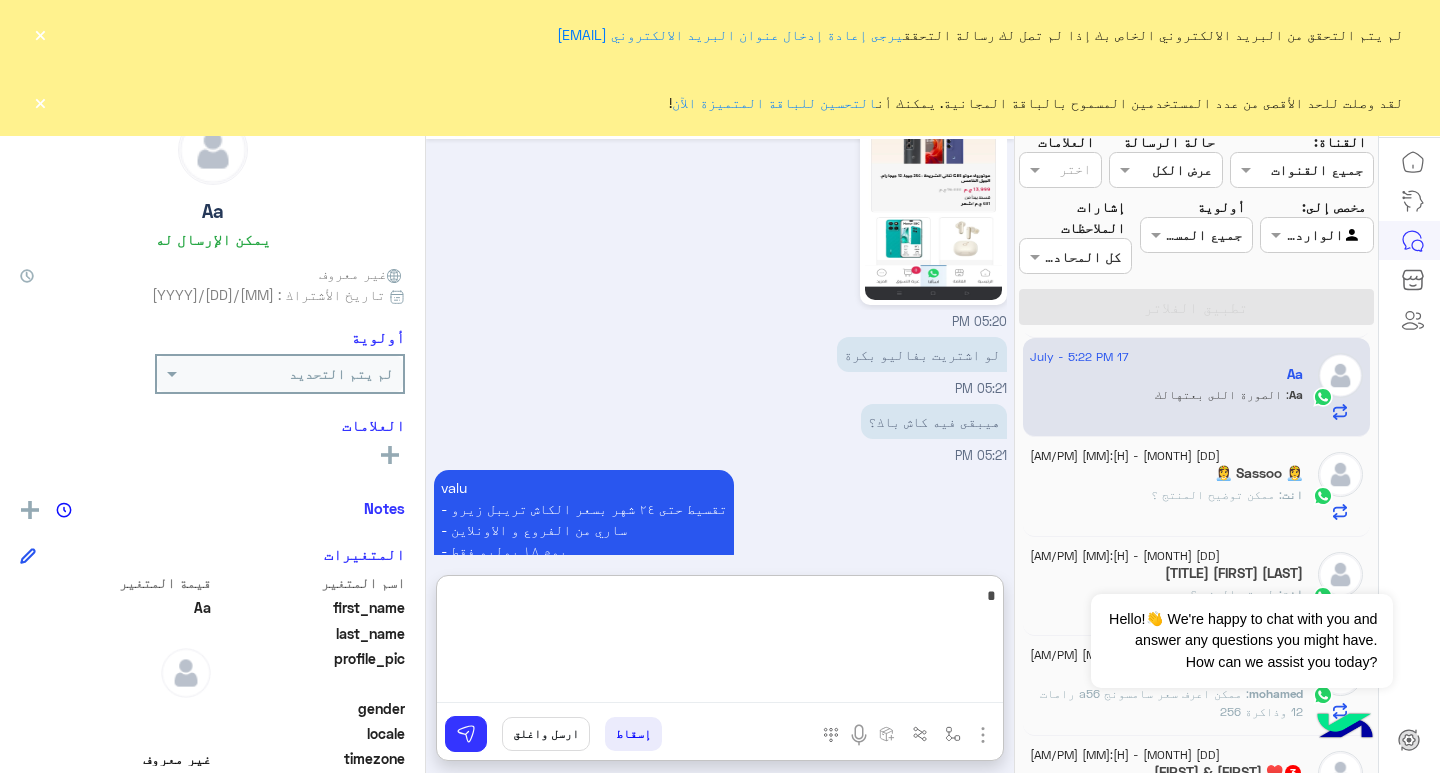 scroll, scrollTop: 3971, scrollLeft: 0, axis: vertical 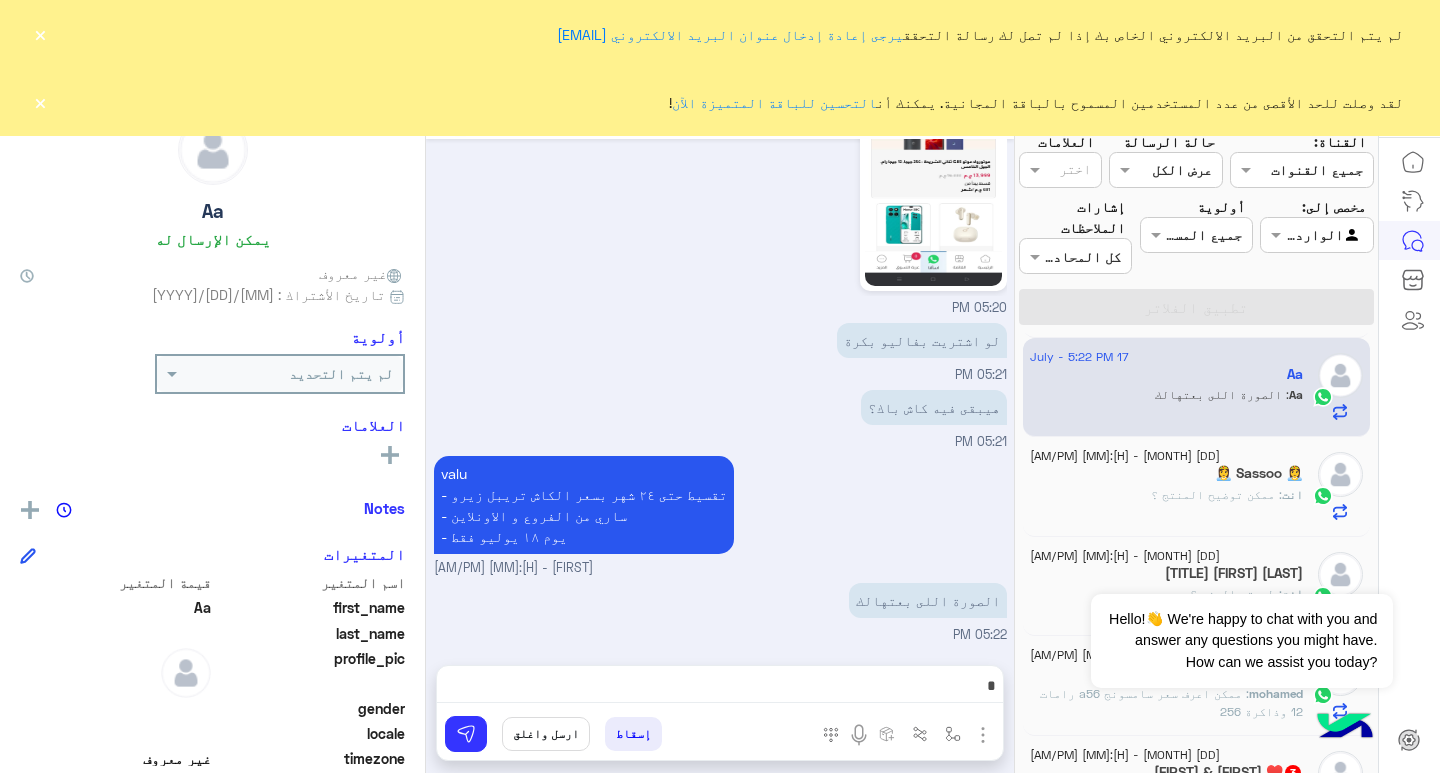 click on "valu - ⁠تقسيط حتى ٢٤ شهر بسعر الكاش تريبل زيرو - ⁠ساري من الفروع و الاونلاين - ⁠يوم ١٨ يوليو فقط  [FIRST] -  [H]:[MM] [AM/PM]" at bounding box center [720, 514] 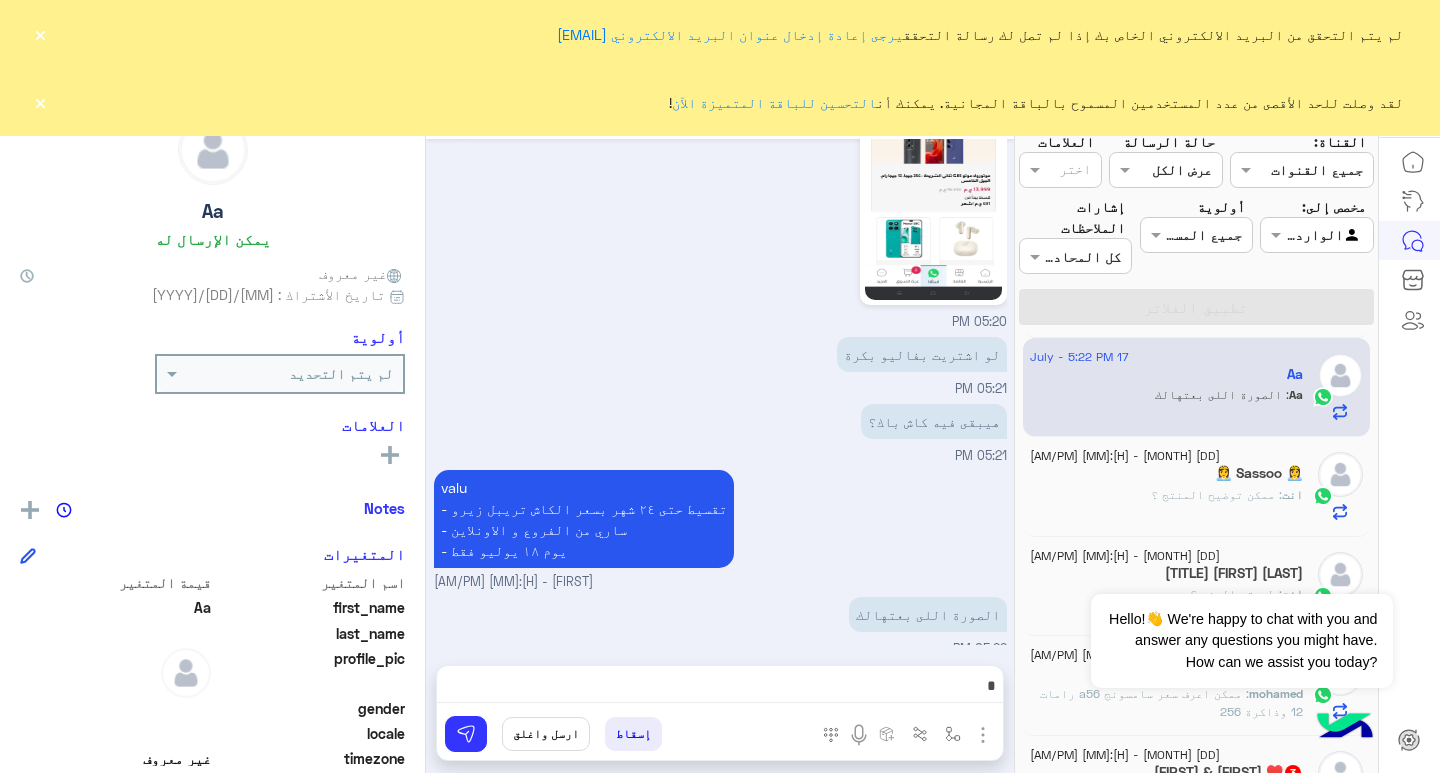 click on "[FIRST] تحويل المحادثة     [MONTH] [DD], [YYYY]  ممكن انواع الموبايلات من ١٢ لحد ١٥   [H]:[MM] [AM/PM]  برجاء اختيار موديل الموبايل من القائمة التالية لمعرفة التفاصيل الخاصة به اختر البراند  HMD   Honor   Huawei   itel   Motorola   Nokia   Oppo   Realme   Samsung   Show more     [H]:[MM] [AM/PM]   Motorola    [H]:[MM] [AM/PM]  Motorola Moto G85 Dual Sim - 256GB, 12GB Ram, 5G Price: 13999.0  طرق الشراء   القائمة الرئيسية  Motorola Moto G75 Dual Sim - 256GB, 8GB Ram, 5G Price: 11999.0  طرق الشراء   القائمة الرئيسية  Motorola Moto G35 Dual Sim - 256GB, 8GB Ram, 5G Price: 7499.0  طرق الشراء   القائمة الرئيسية  1    [H]:[MM] [AM/PM]   Honor    [H]:[MM] [AM/PM]  Previous Honor 400 Pro Dual Sim - 512GB , 12GB RAM,5G Price: 34700.0  طرق الشراء   القائمة الرئيسية  Honor 400 Dual Sim - 512GB , 12GB RAM,5G Price: 23140.0  طرق الشراء   القائمة الرئيسية  Show more" at bounding box center (720, 427) 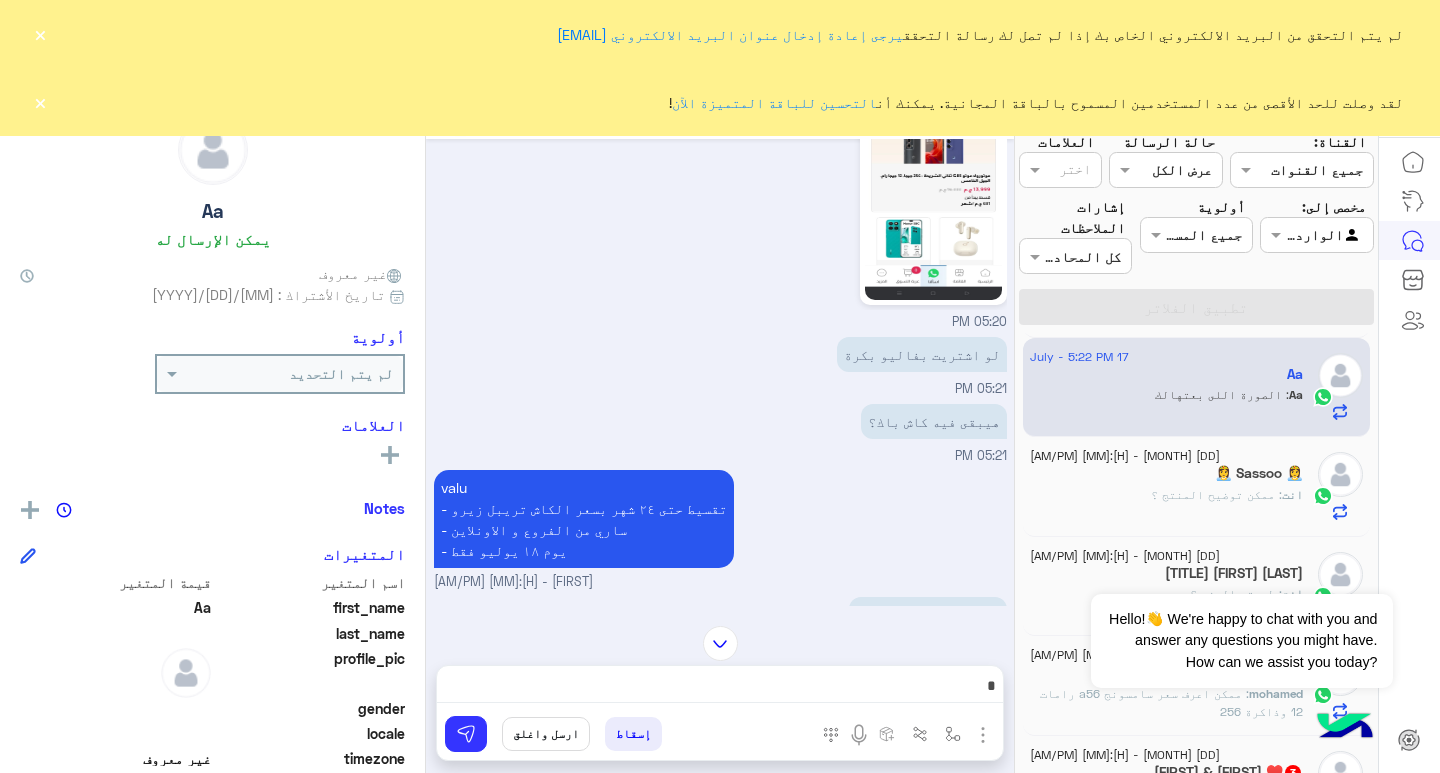 scroll, scrollTop: 3687, scrollLeft: 0, axis: vertical 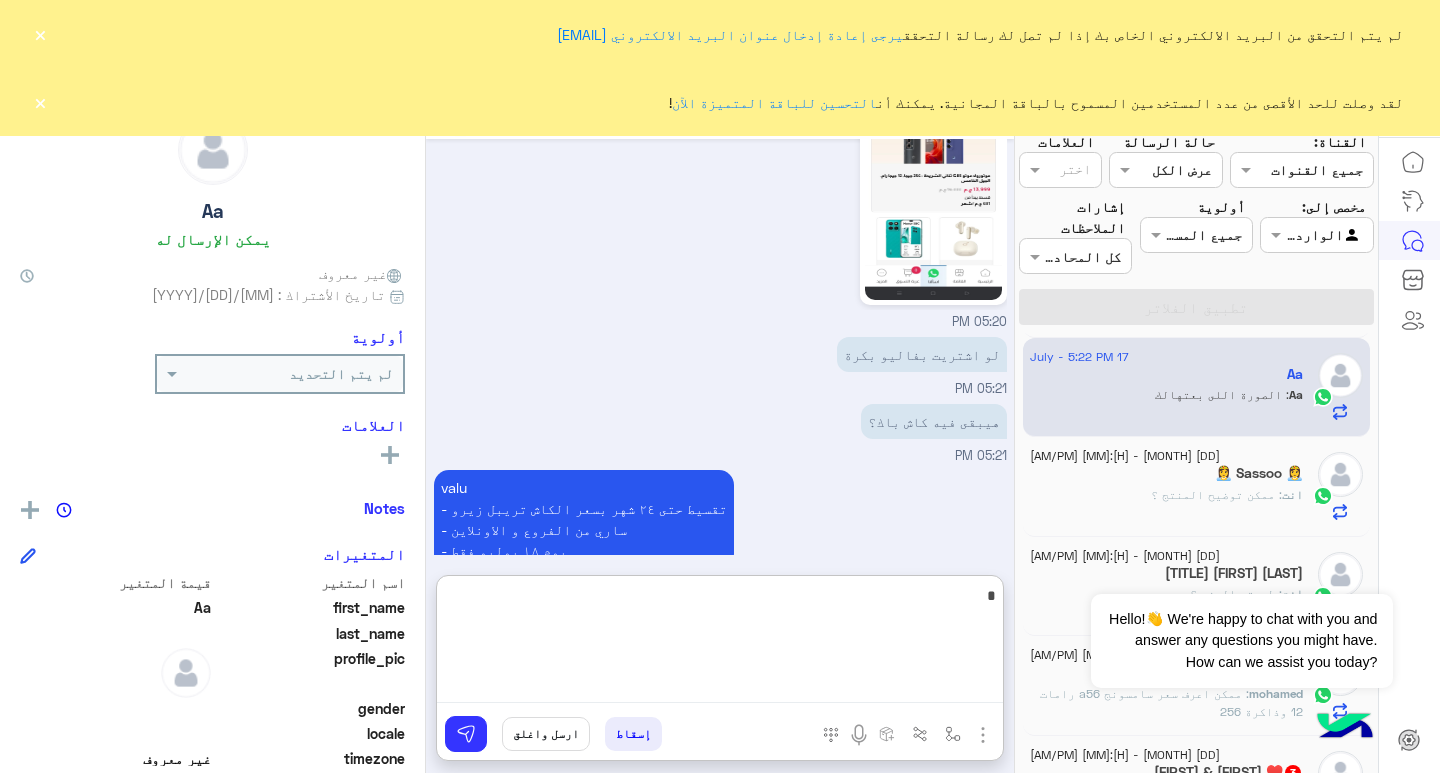 click at bounding box center (720, 643) 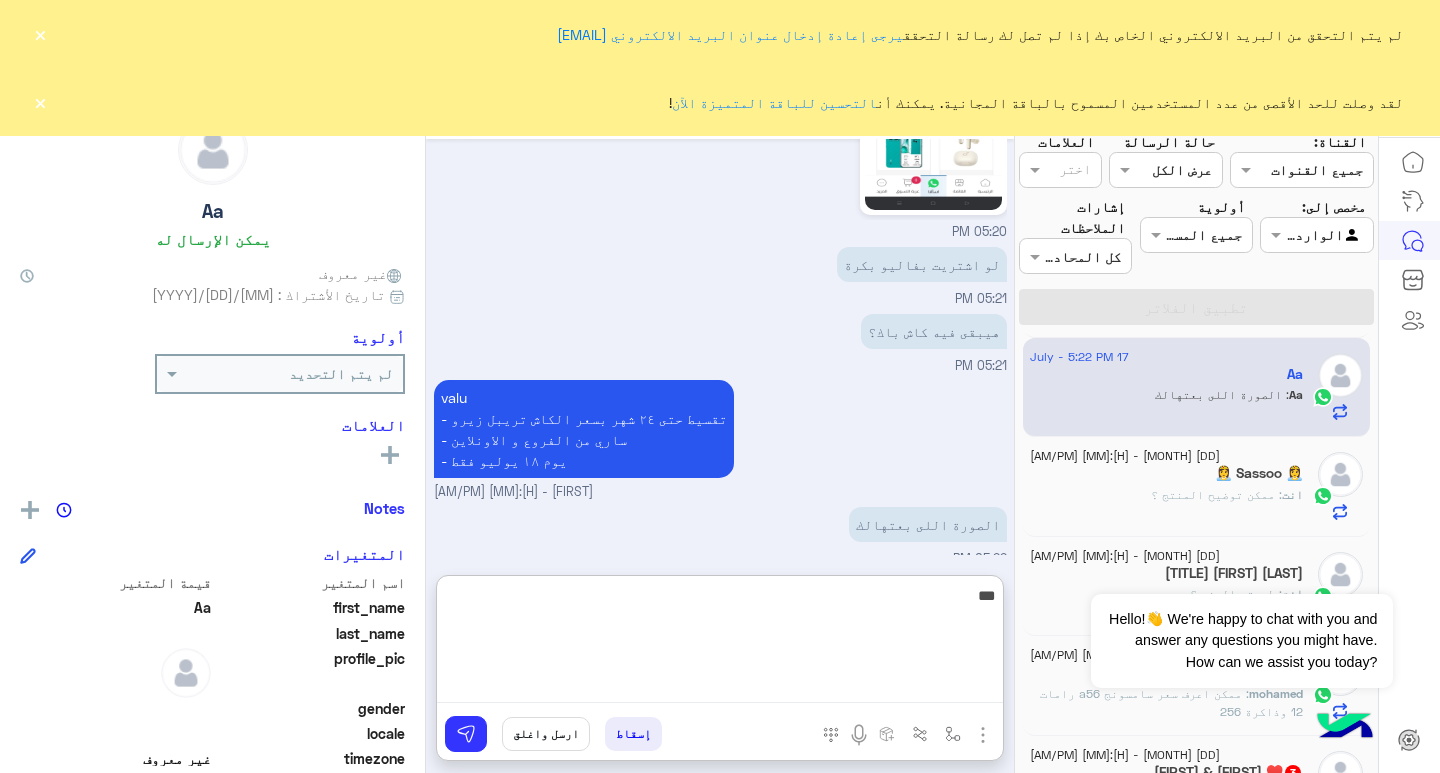 type on "*" 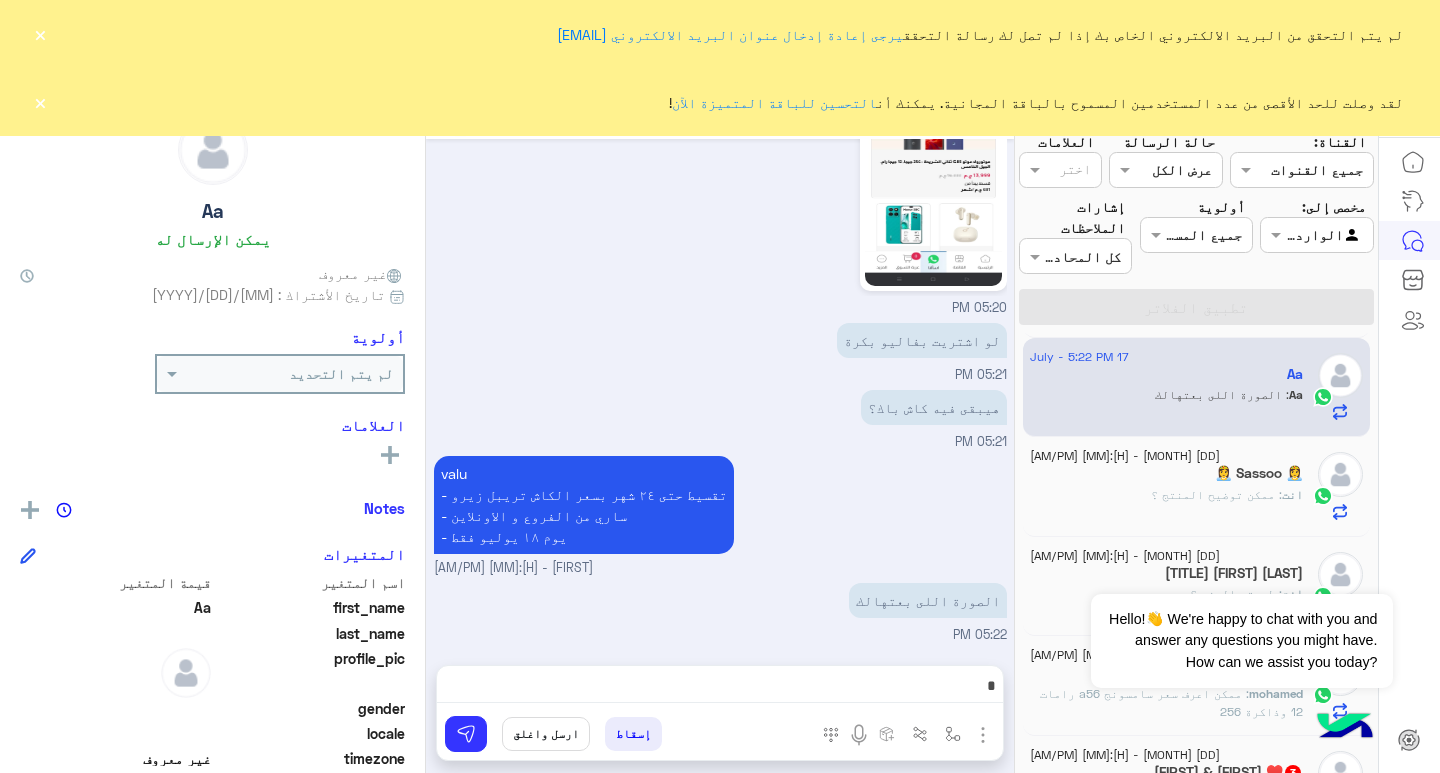 scroll, scrollTop: 3881, scrollLeft: 0, axis: vertical 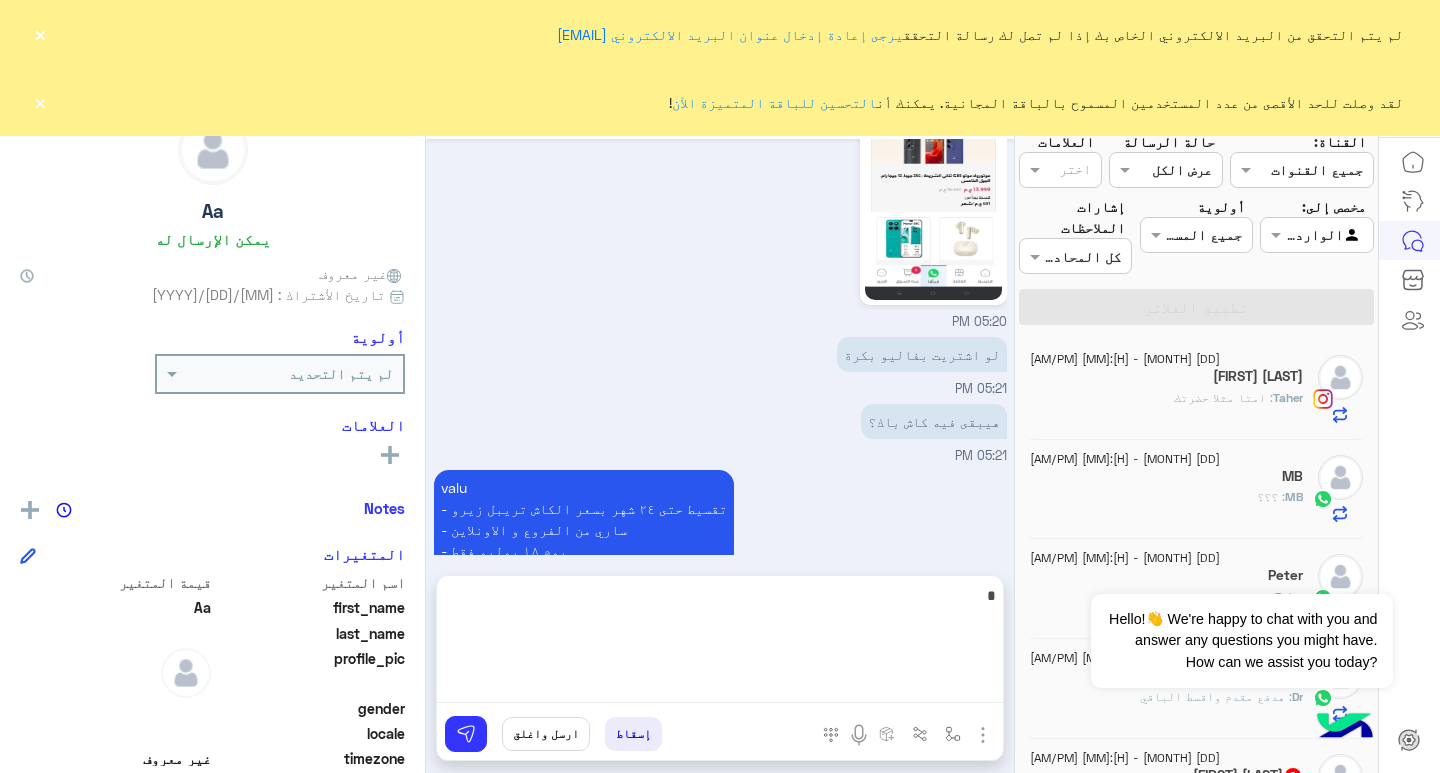 click at bounding box center (720, 643) 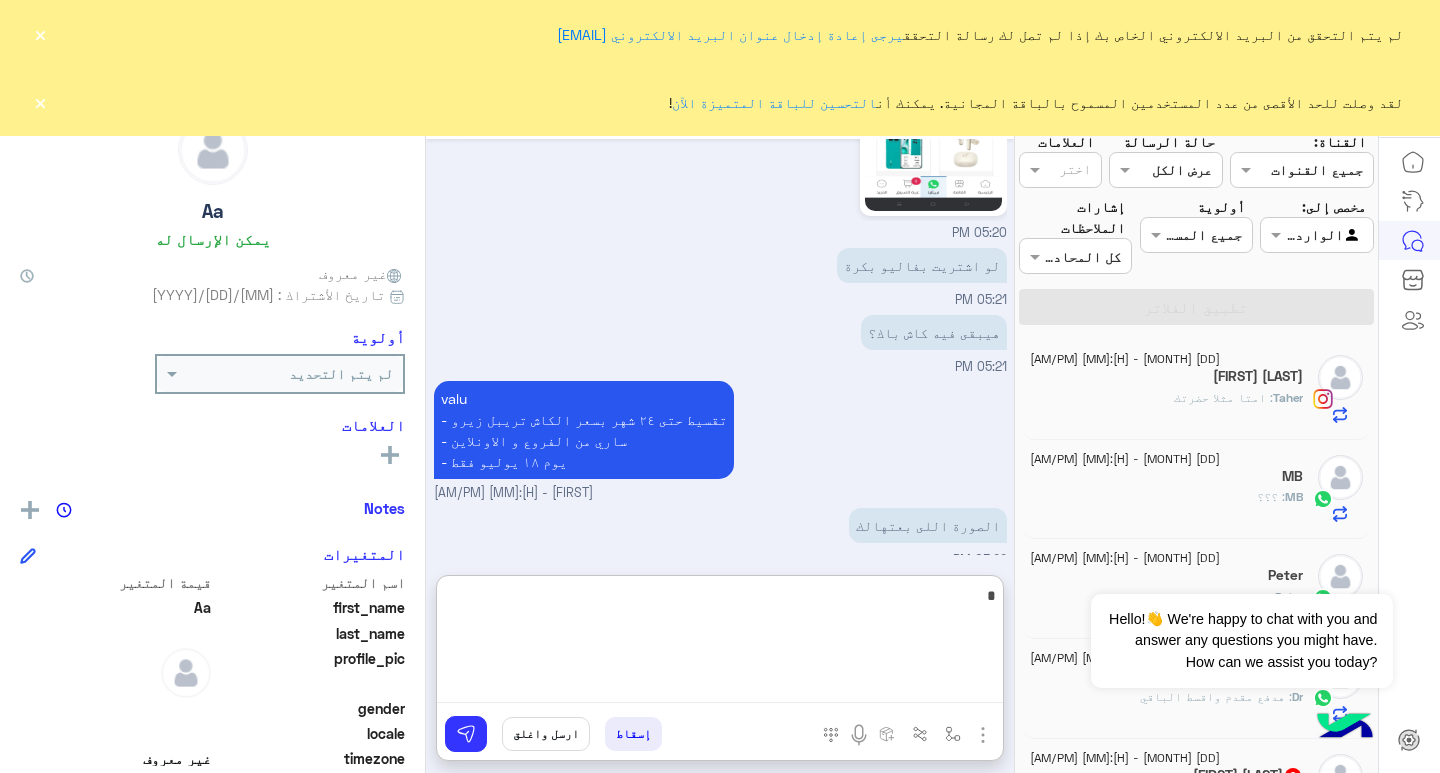 scroll, scrollTop: 3971, scrollLeft: 0, axis: vertical 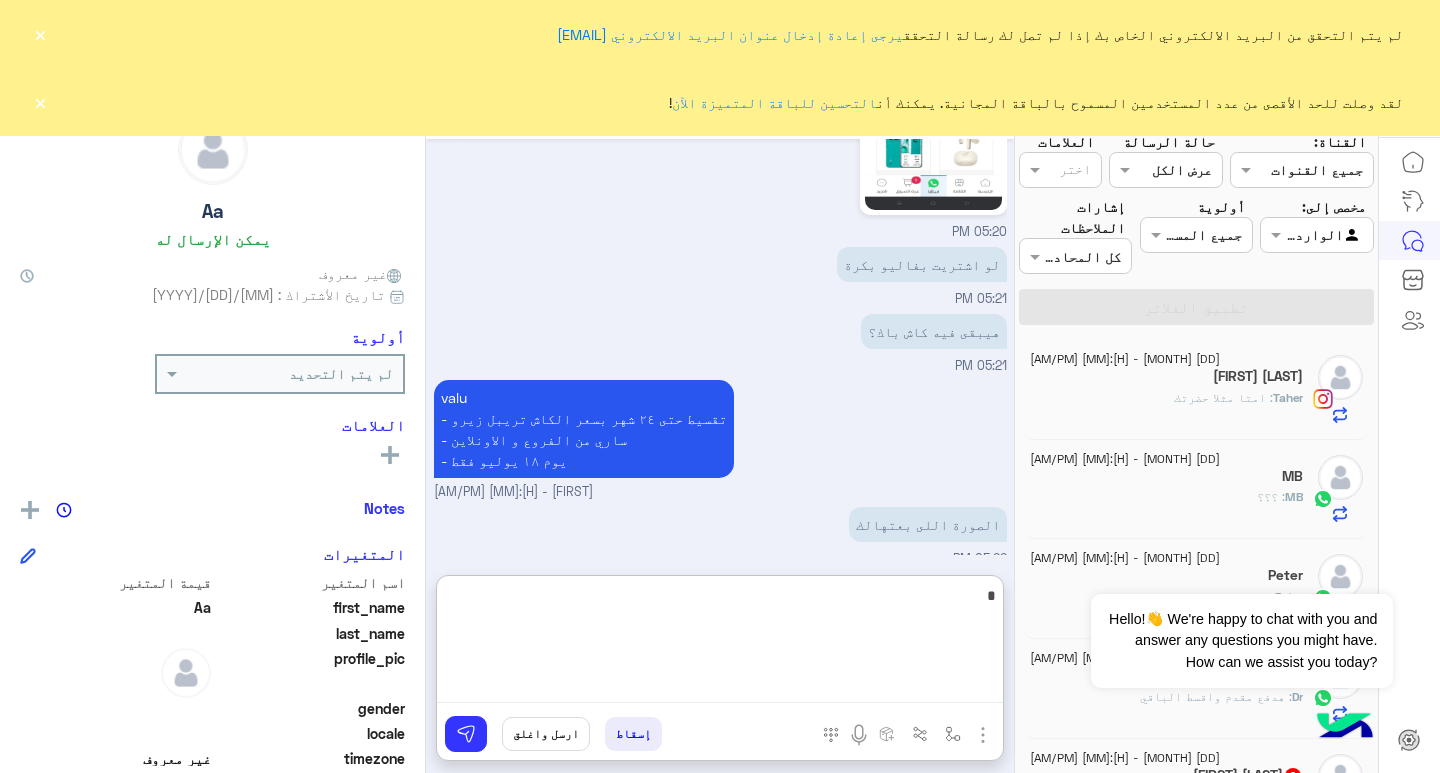 paste on "**********" 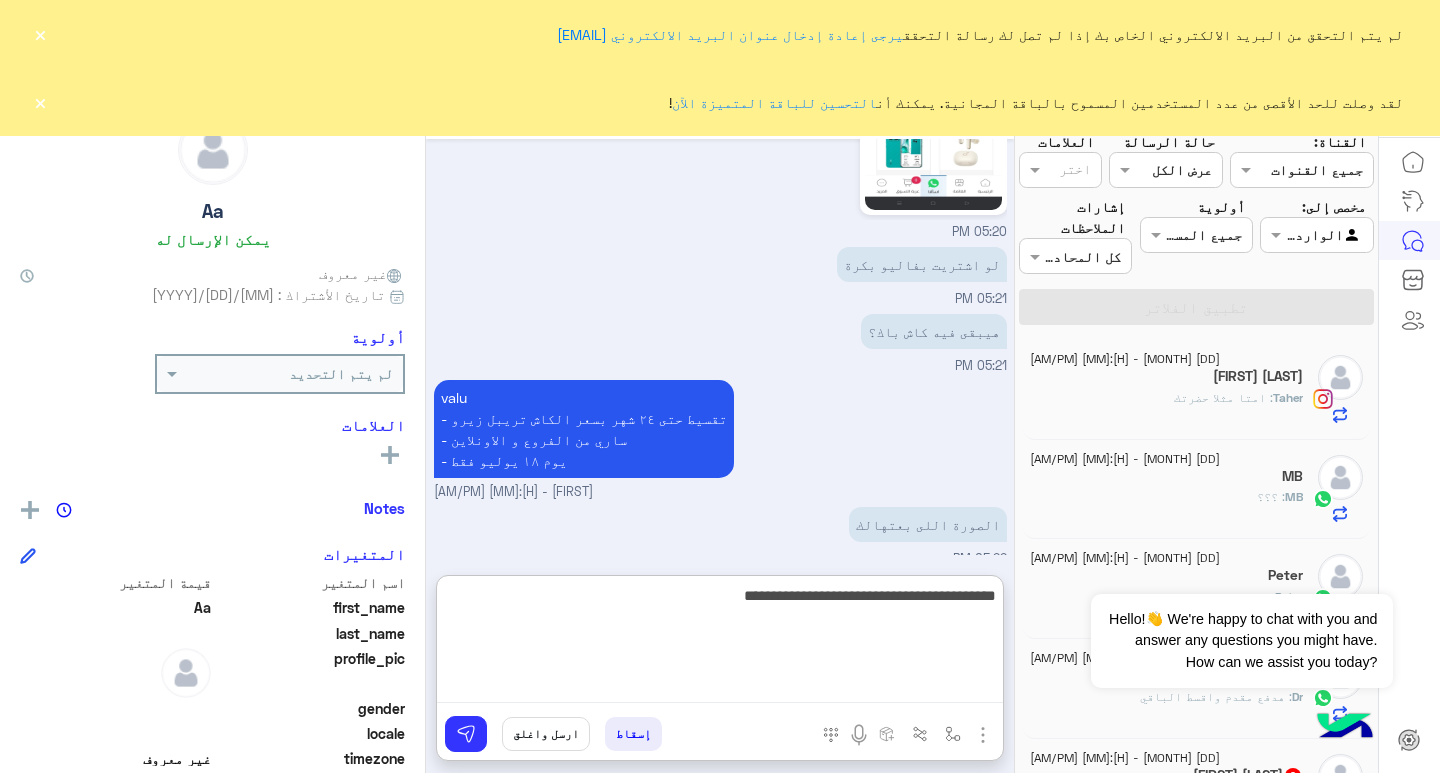 drag, startPoint x: 784, startPoint y: 597, endPoint x: 719, endPoint y: 599, distance: 65.03076 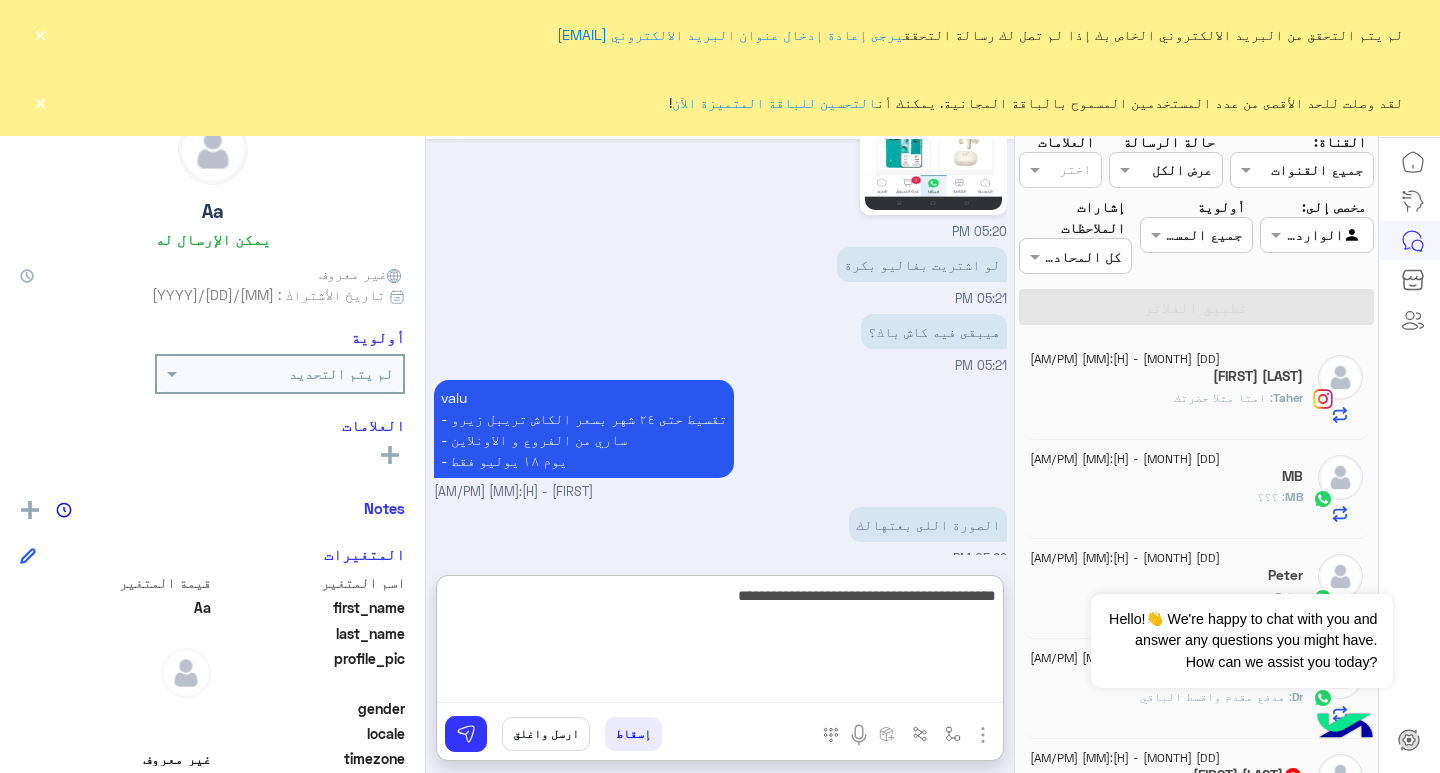 type on "**********" 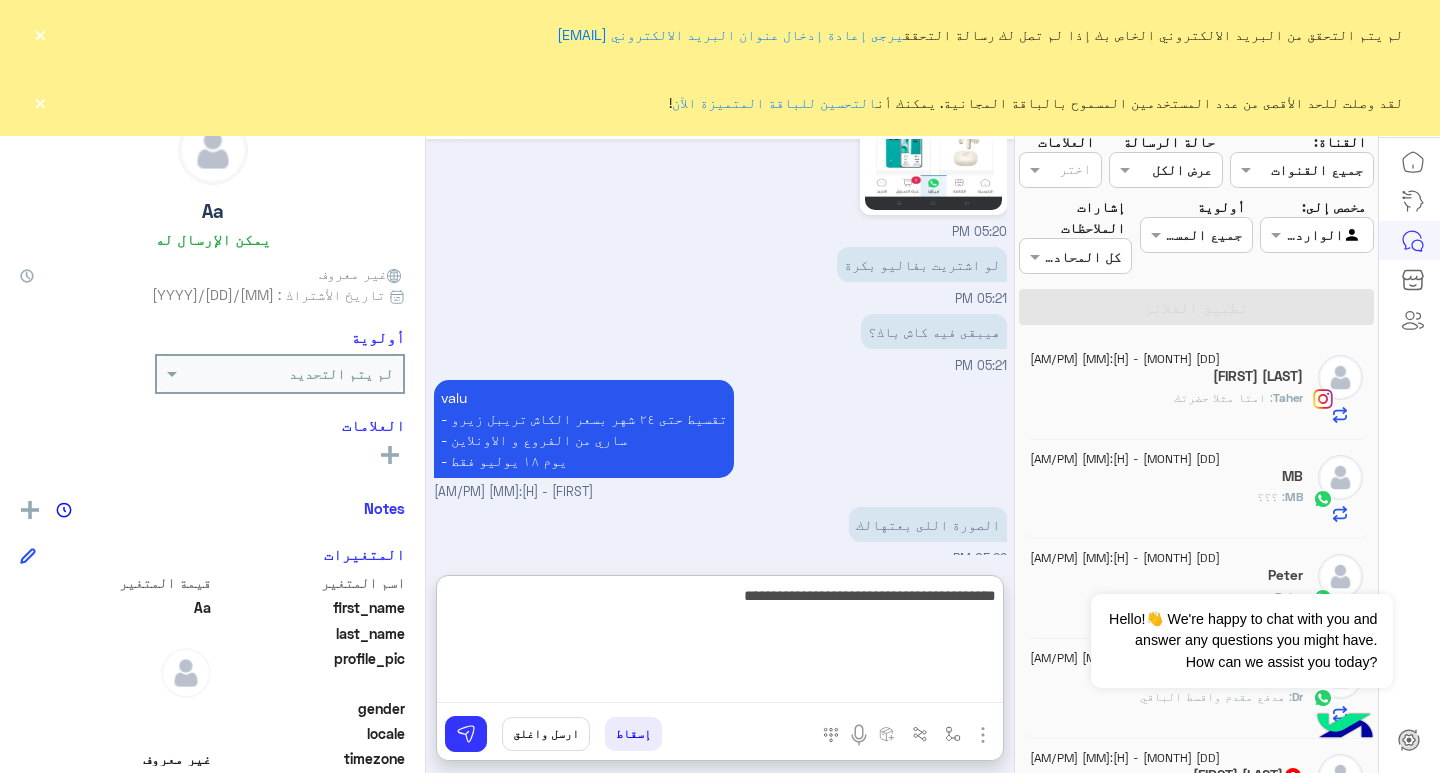 drag, startPoint x: 649, startPoint y: 600, endPoint x: 1004, endPoint y: 607, distance: 355.069 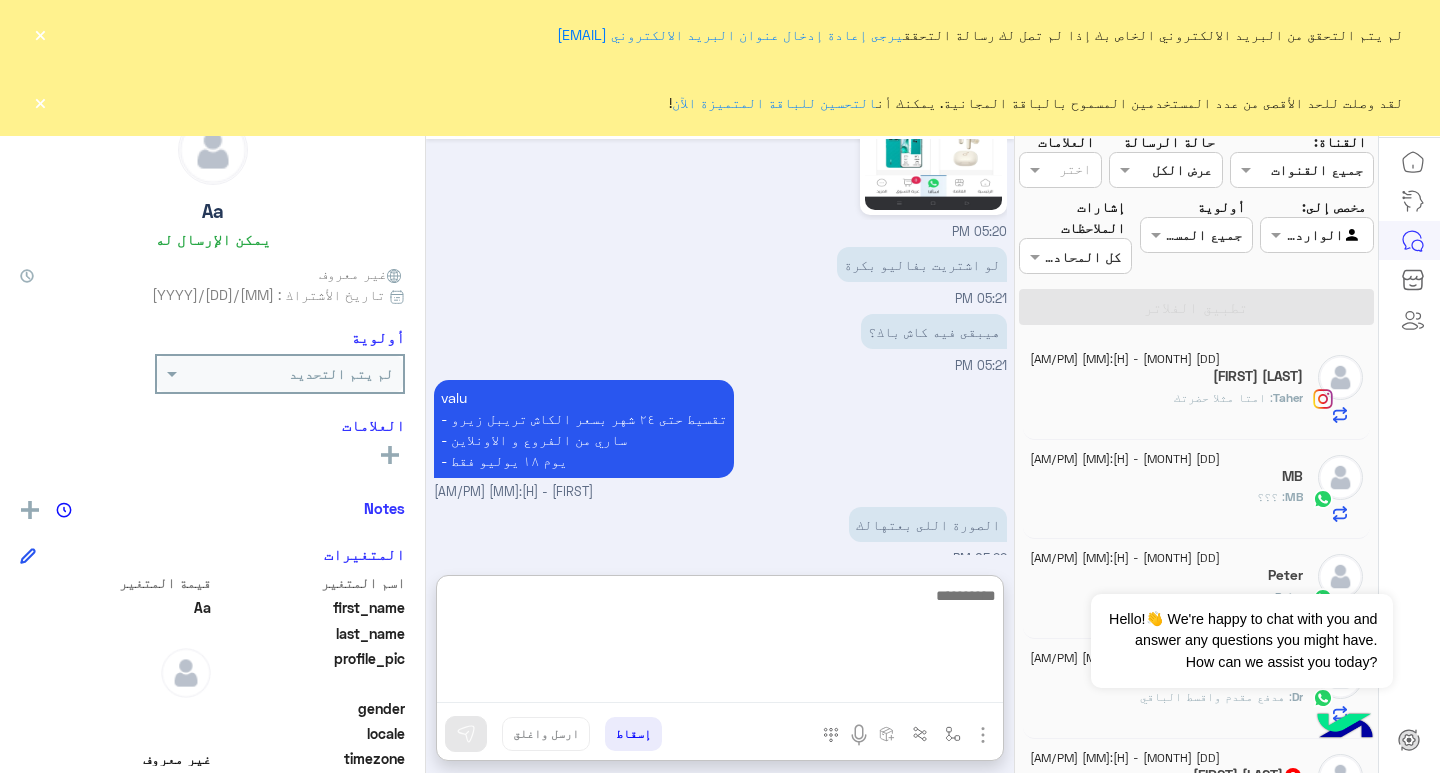 type 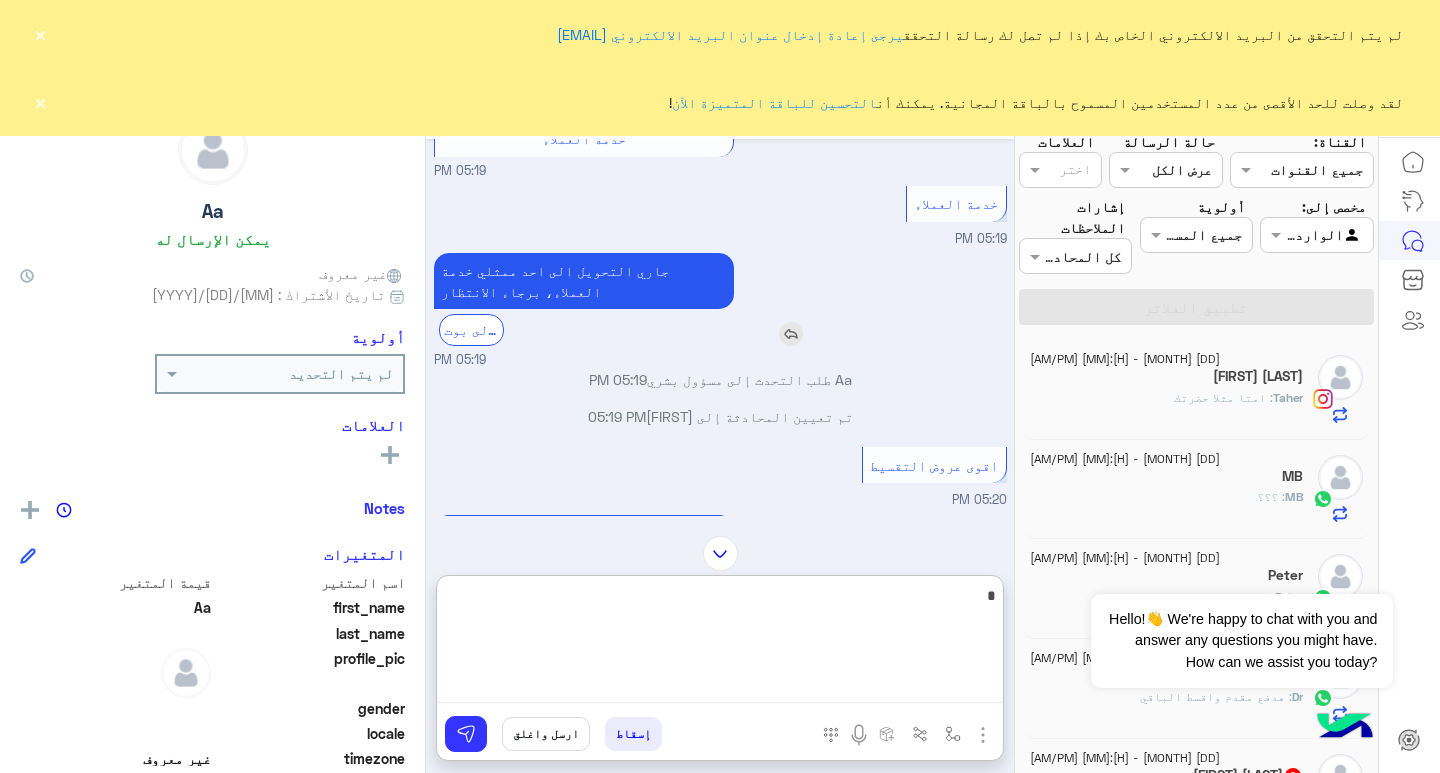 scroll, scrollTop: 3038, scrollLeft: 0, axis: vertical 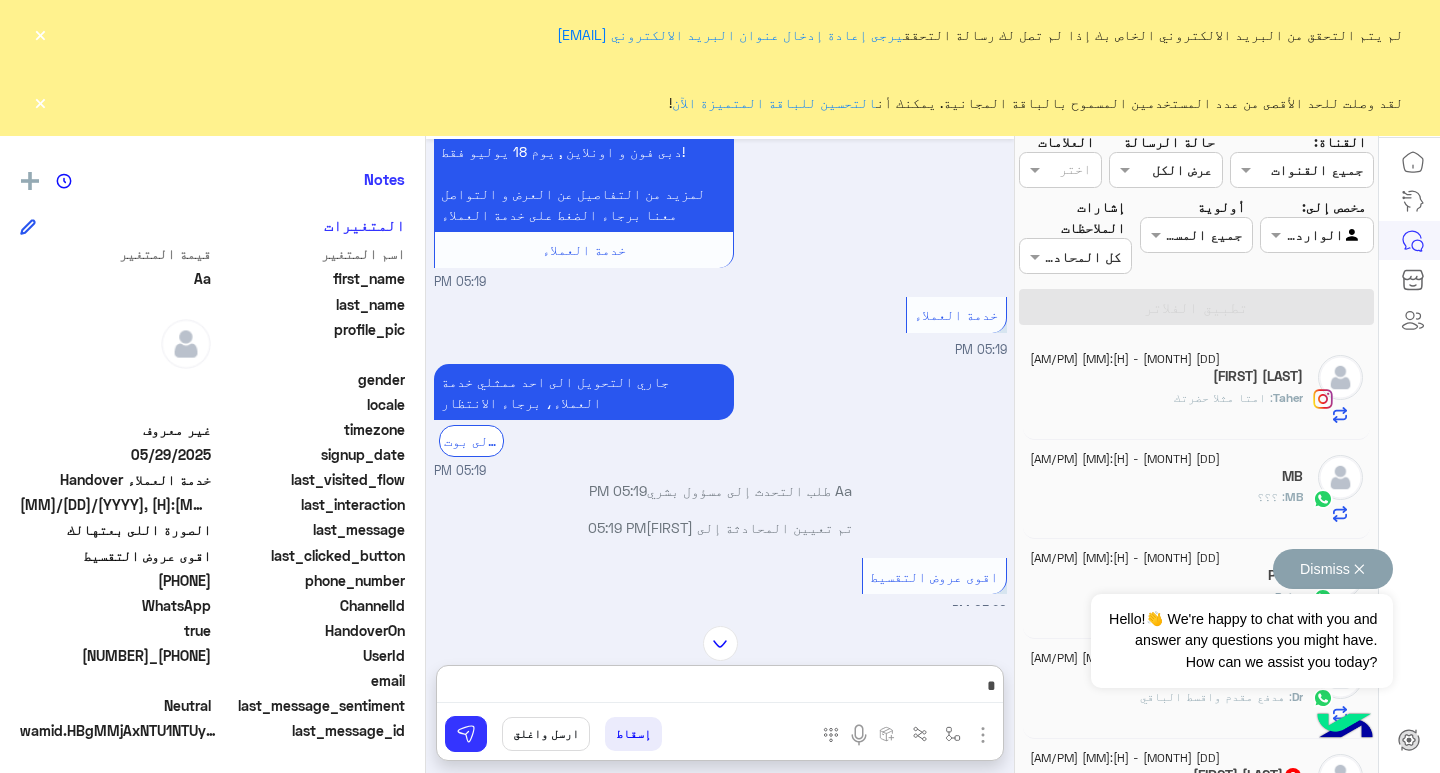 click on "Dismiss ✕" at bounding box center [1333, 569] 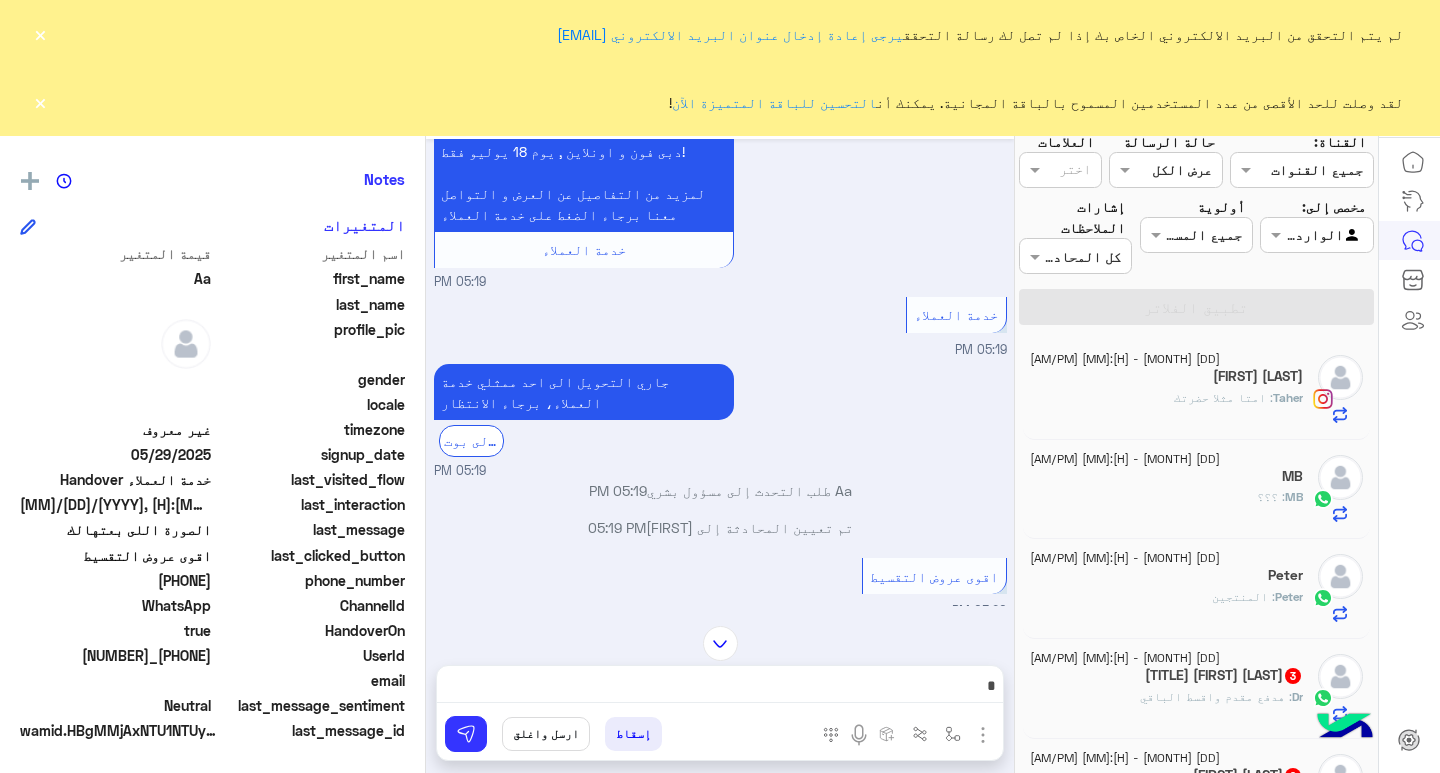 scroll, scrollTop: 3881, scrollLeft: 0, axis: vertical 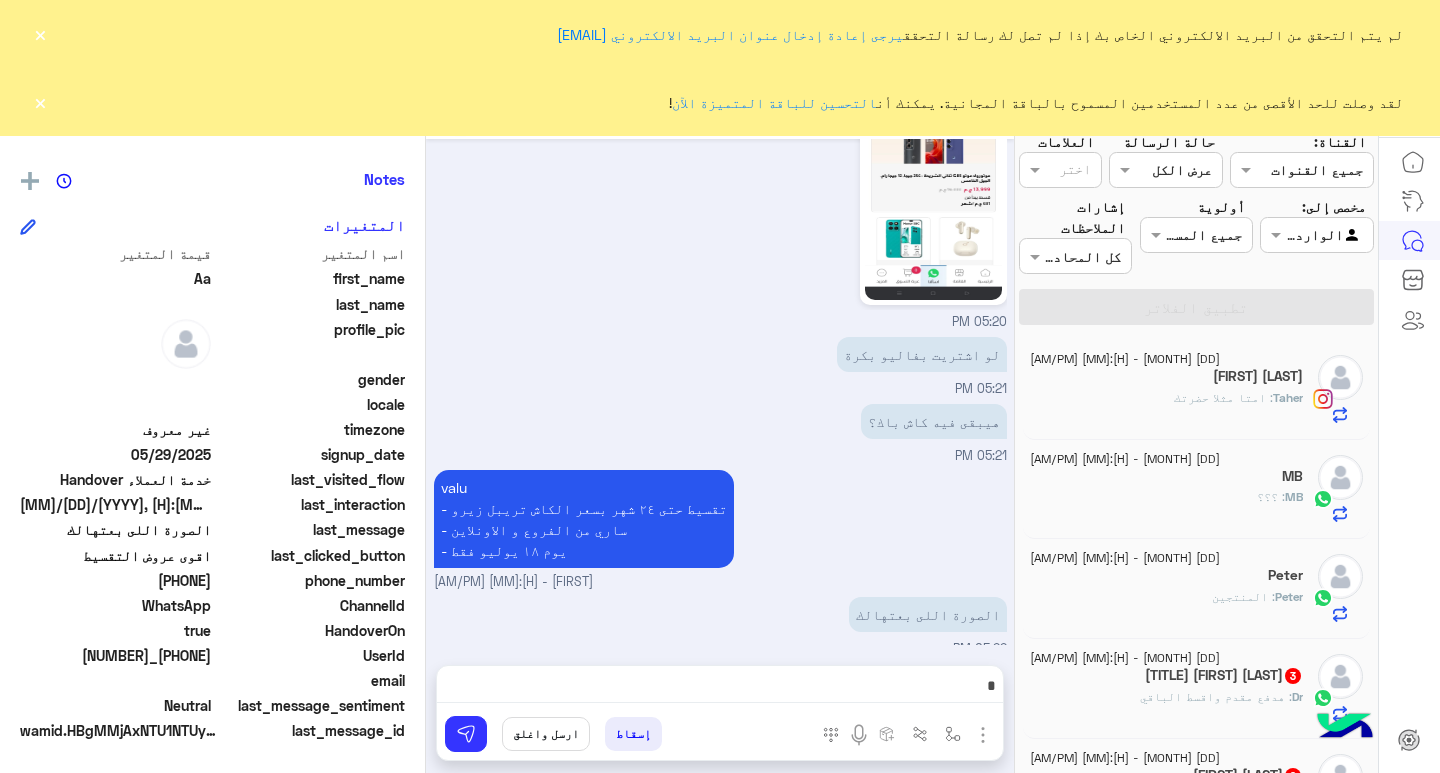 click on "×" 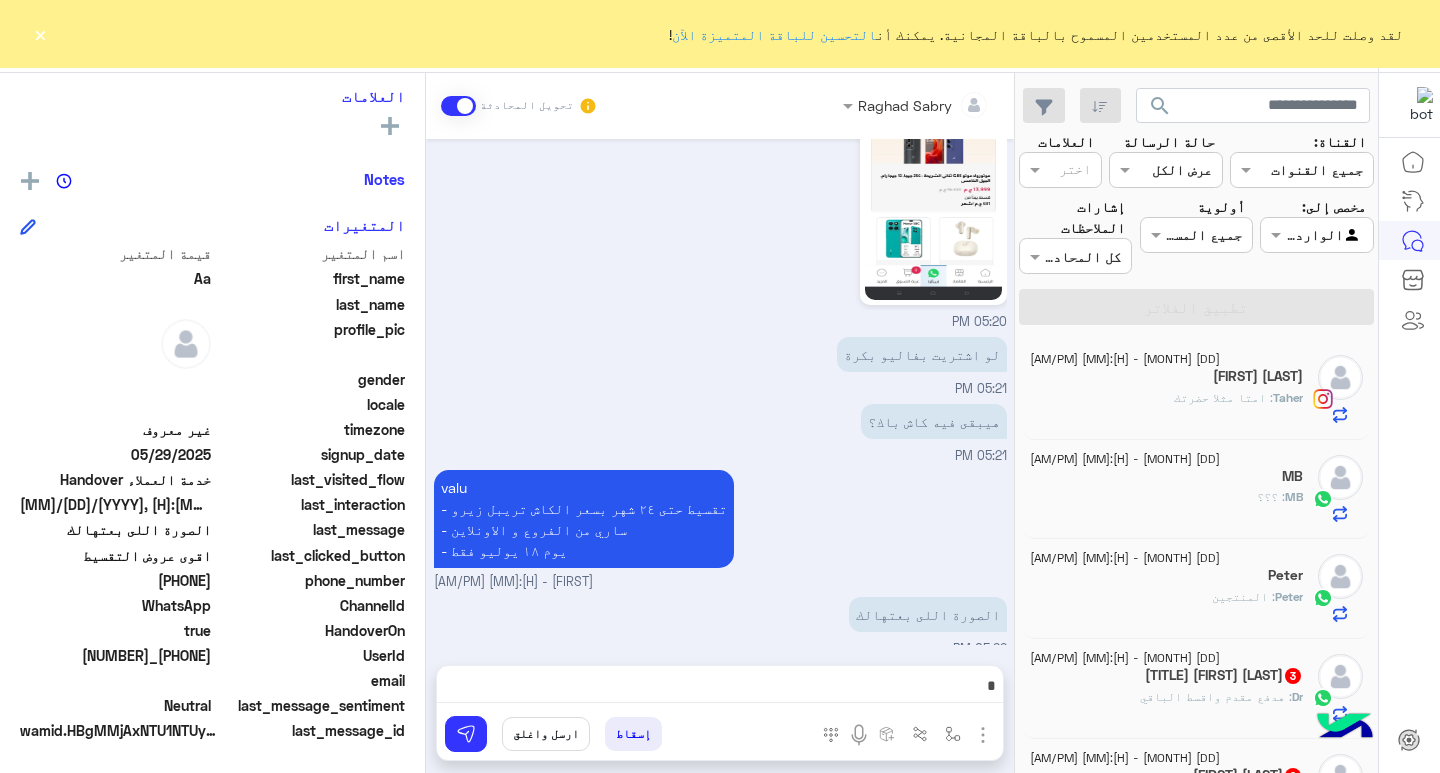 click on "×" 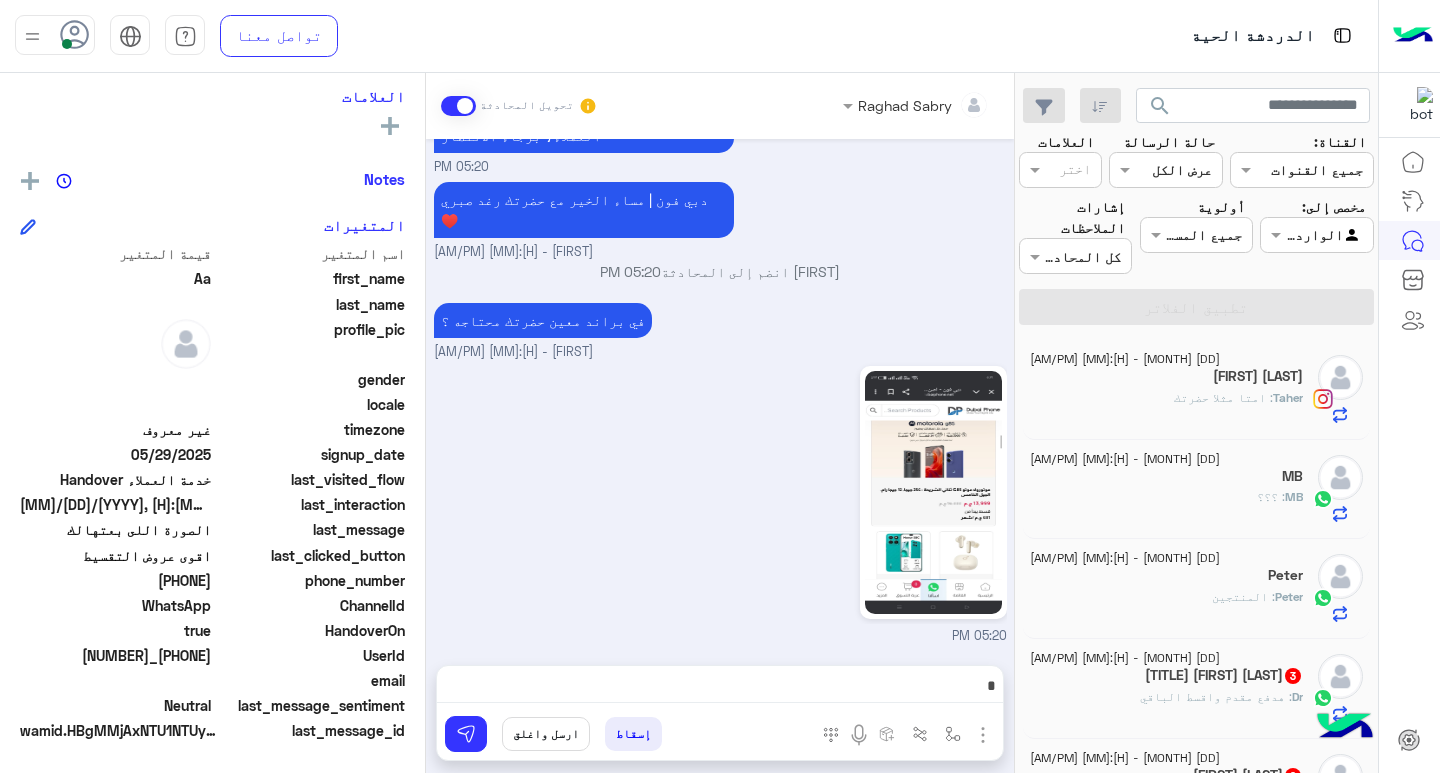 scroll, scrollTop: 3881, scrollLeft: 0, axis: vertical 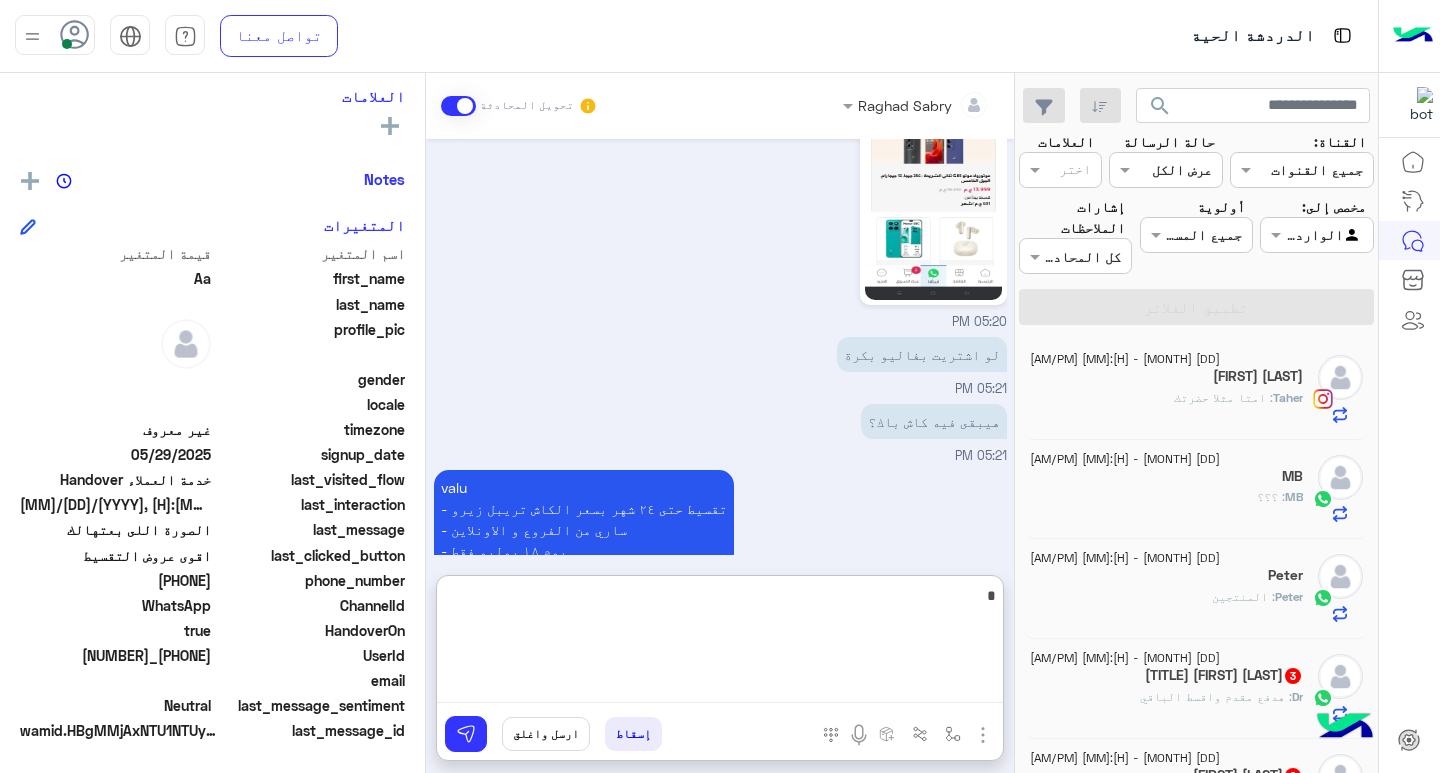 click at bounding box center [720, 643] 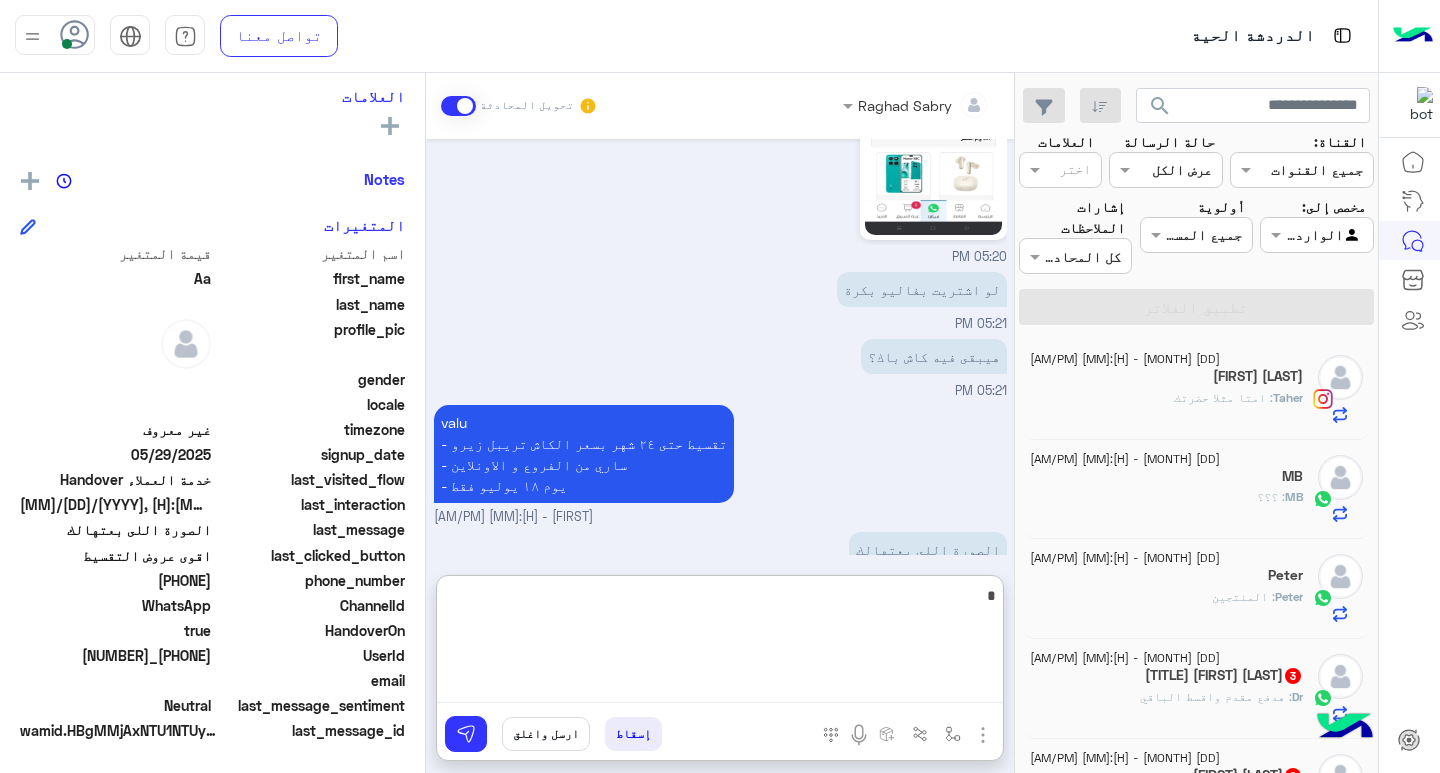 scroll, scrollTop: 3971, scrollLeft: 0, axis: vertical 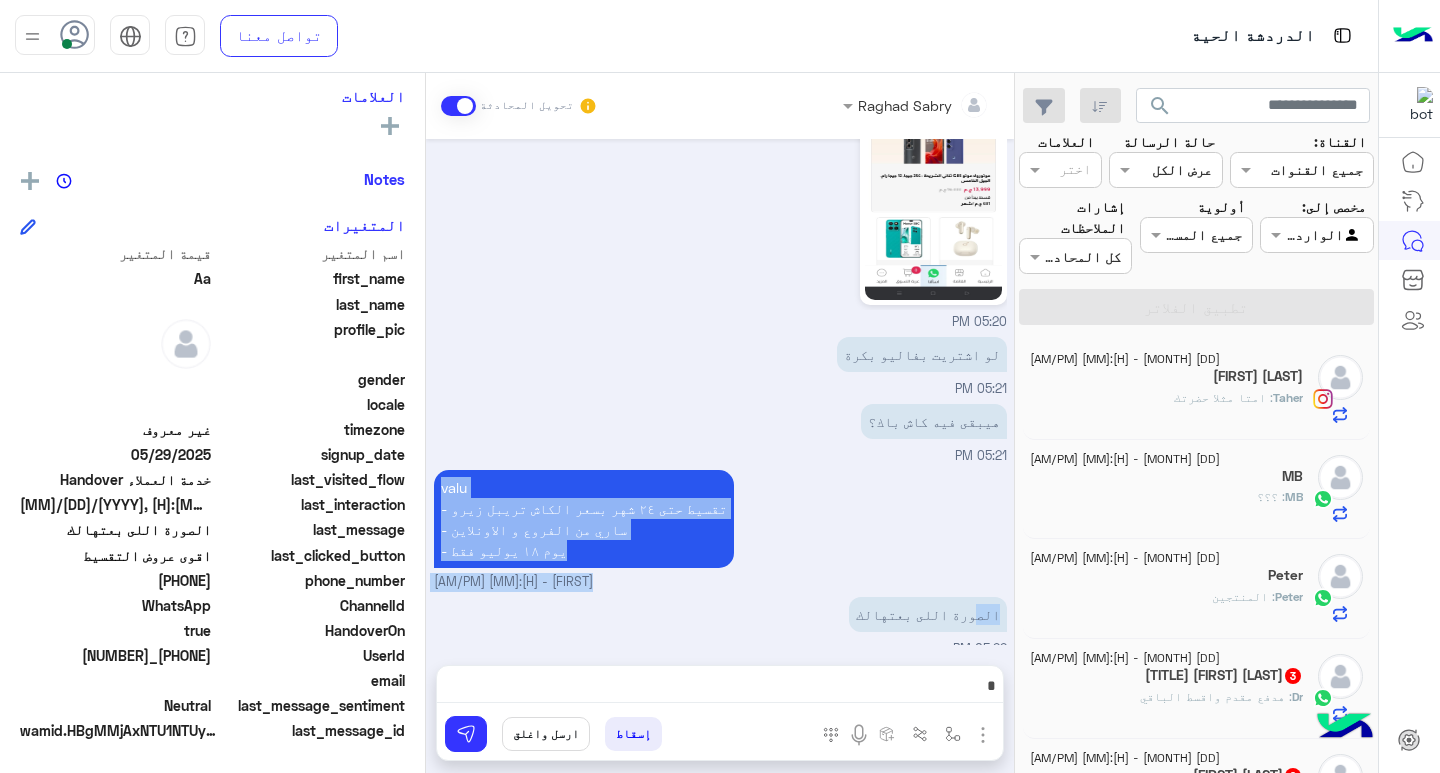drag, startPoint x: 976, startPoint y: 546, endPoint x: 997, endPoint y: 546, distance: 21 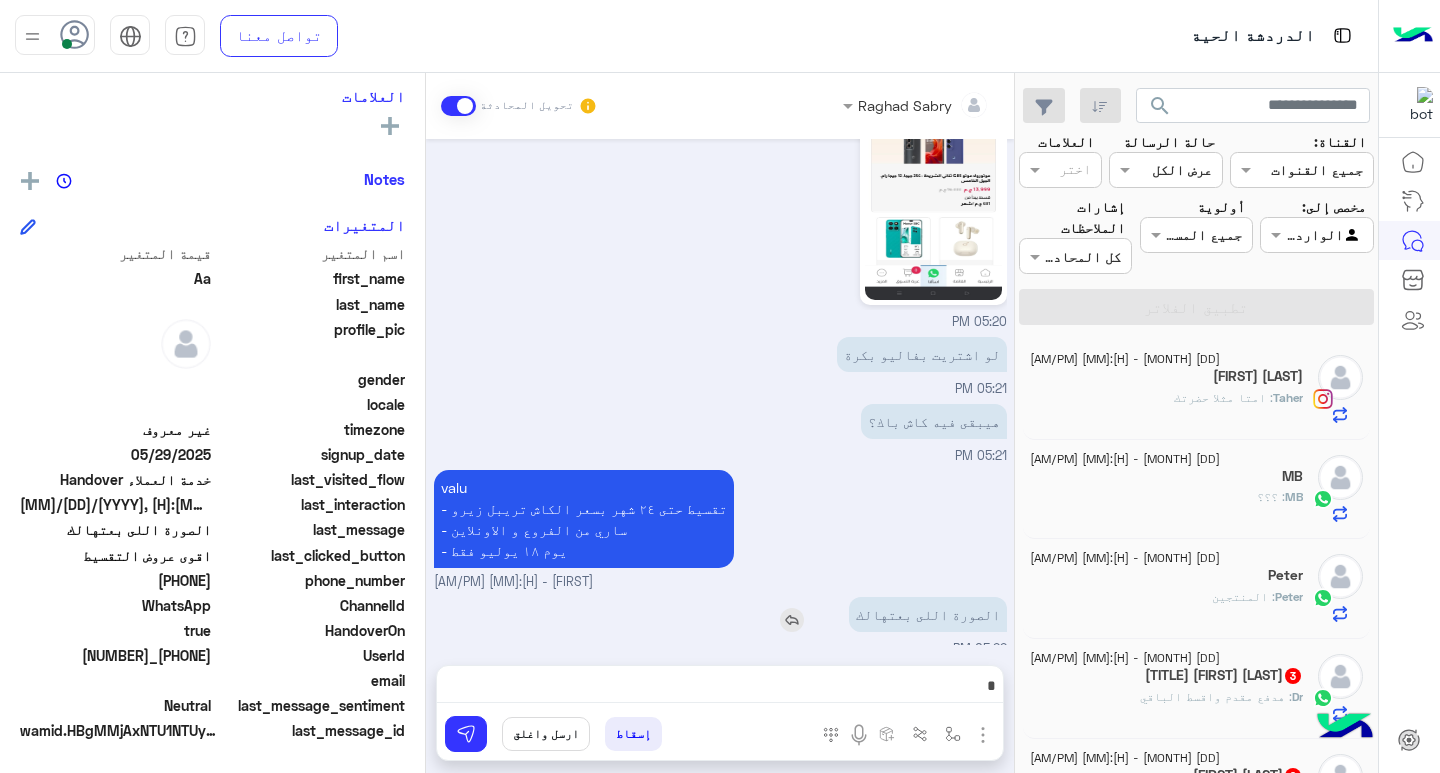 click on "الصورة اللى بعتهالك" at bounding box center [928, 614] 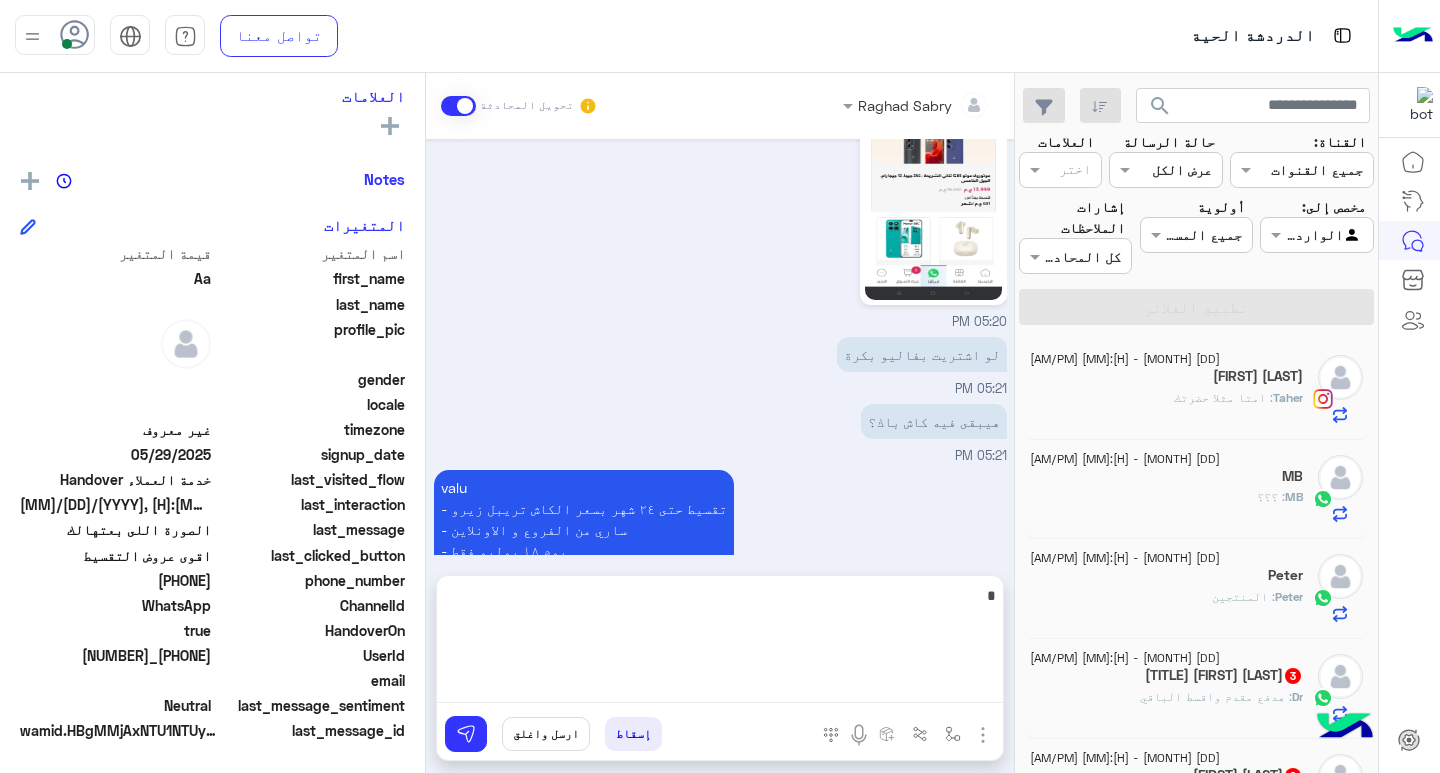 click at bounding box center (720, 643) 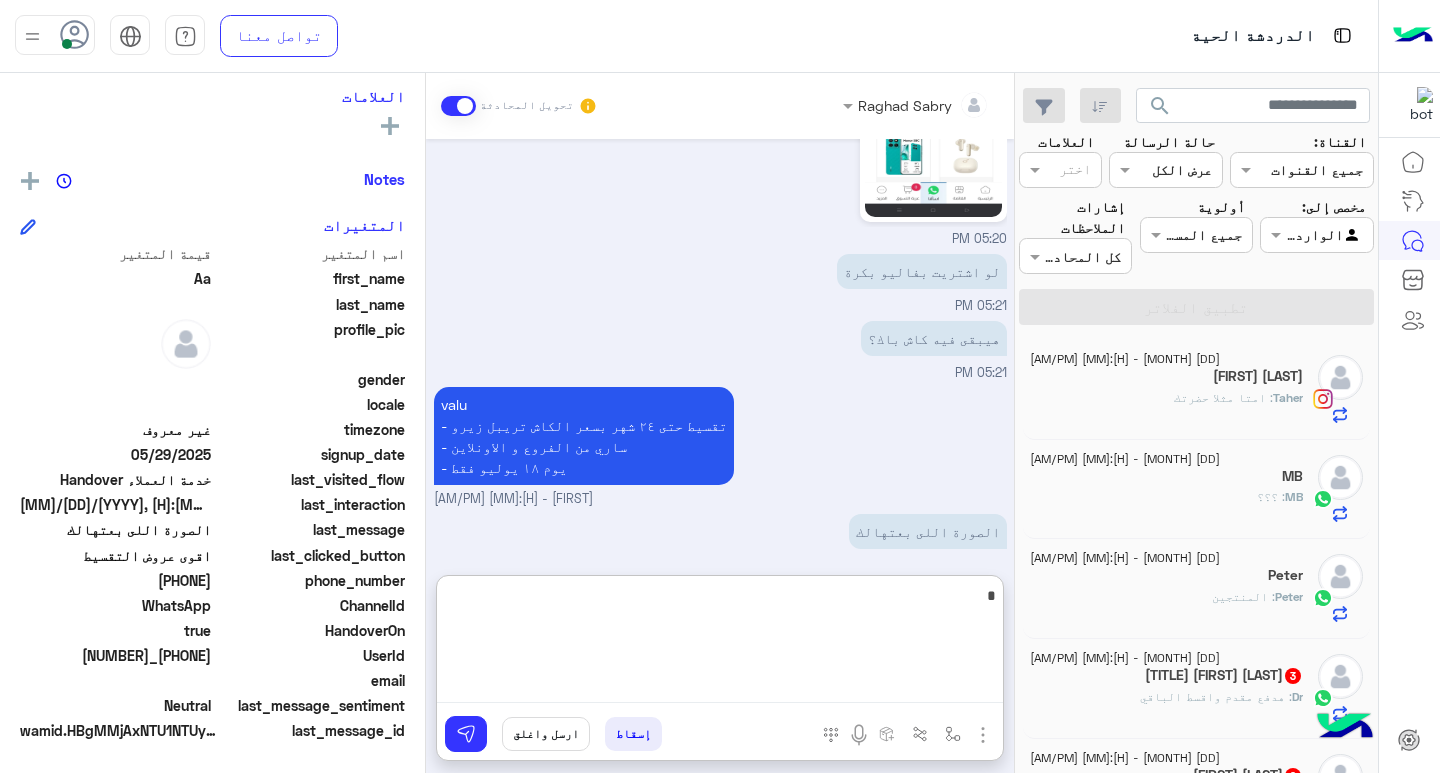 scroll, scrollTop: 3971, scrollLeft: 0, axis: vertical 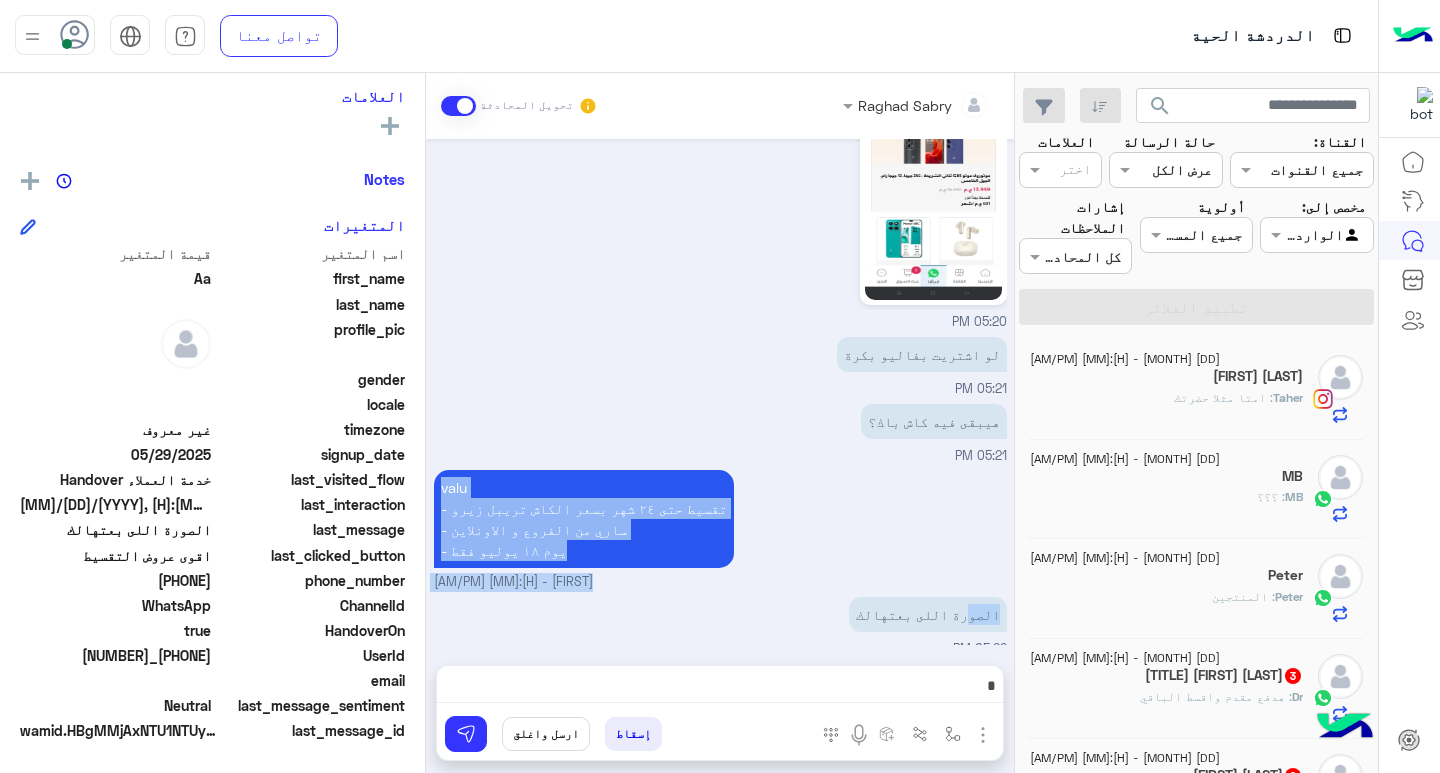 drag, startPoint x: 973, startPoint y: 538, endPoint x: 1010, endPoint y: 538, distance: 37 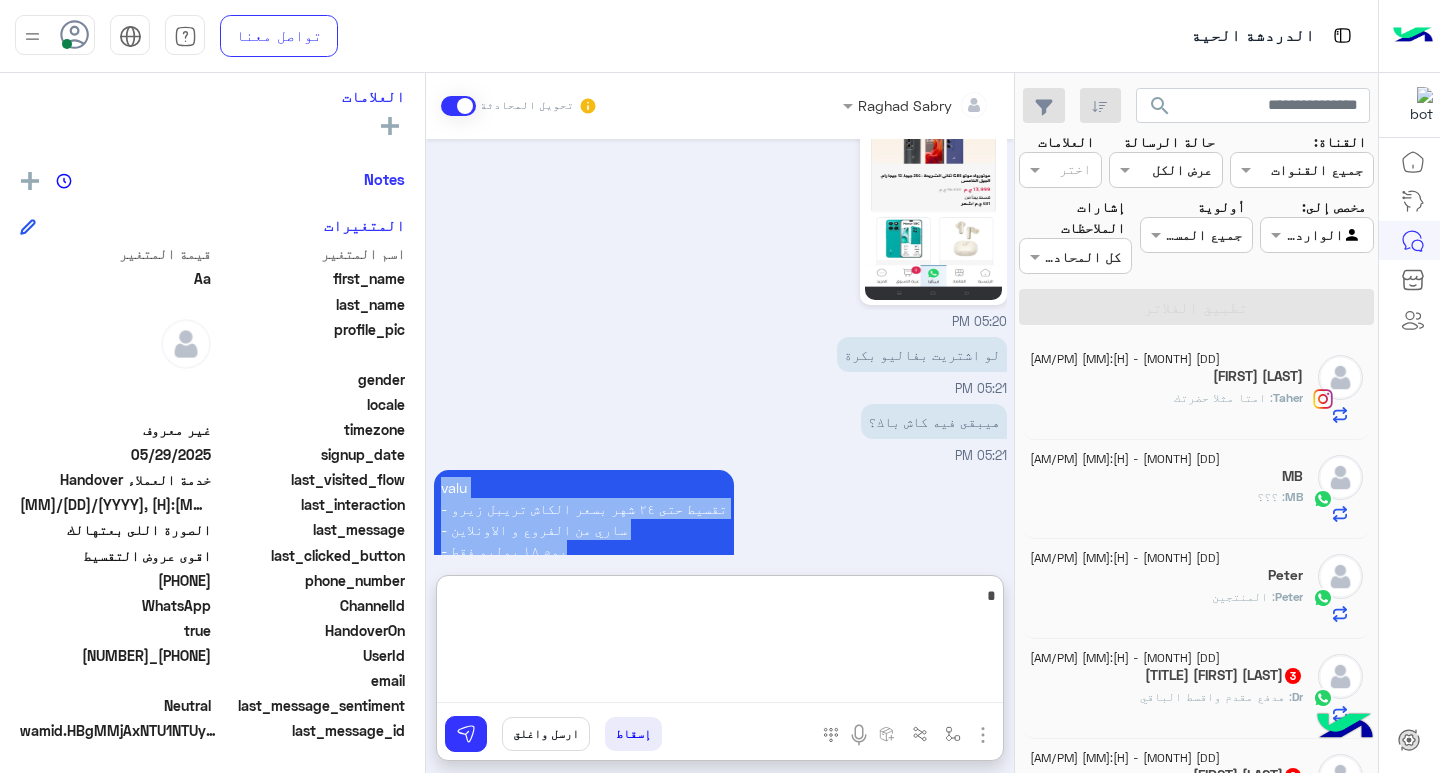click at bounding box center [720, 643] 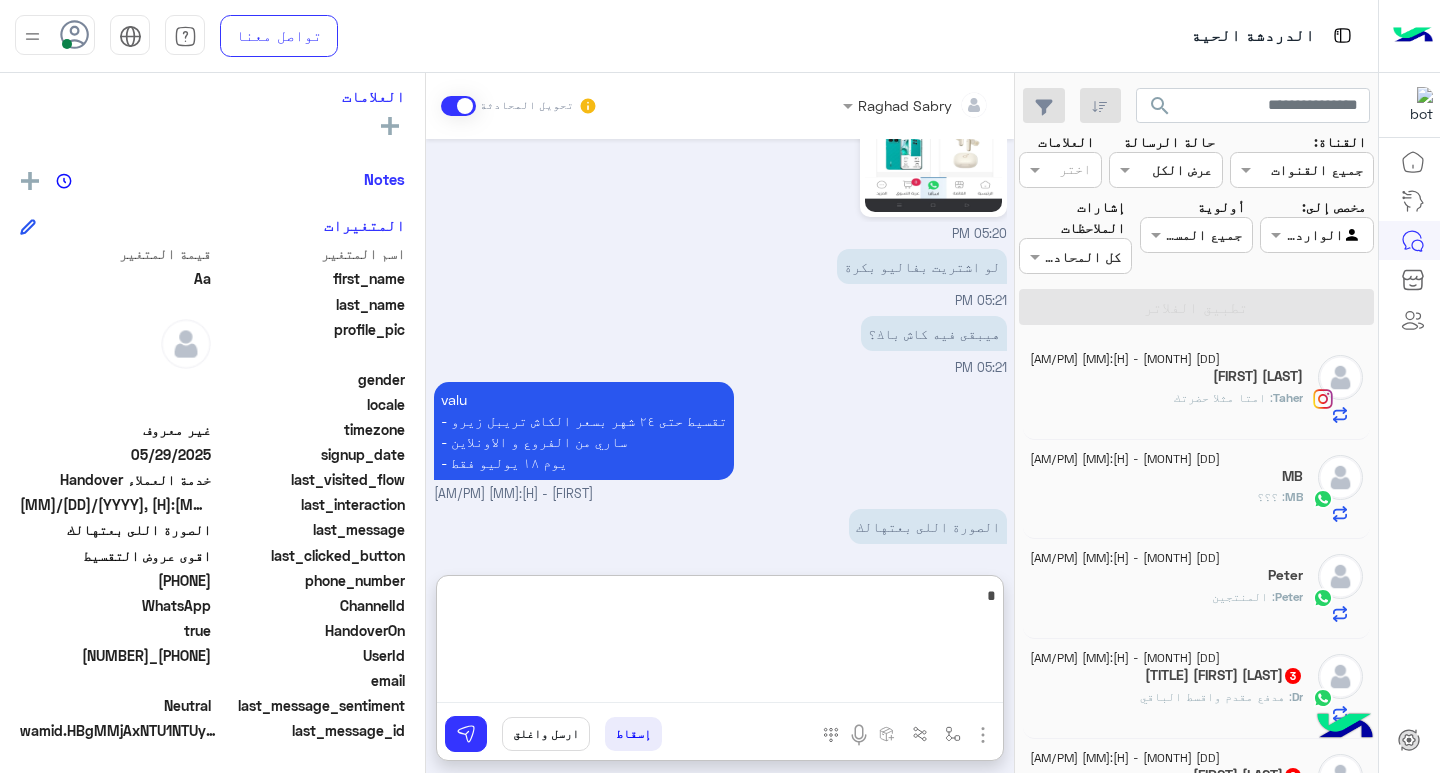 scroll, scrollTop: 3971, scrollLeft: 0, axis: vertical 